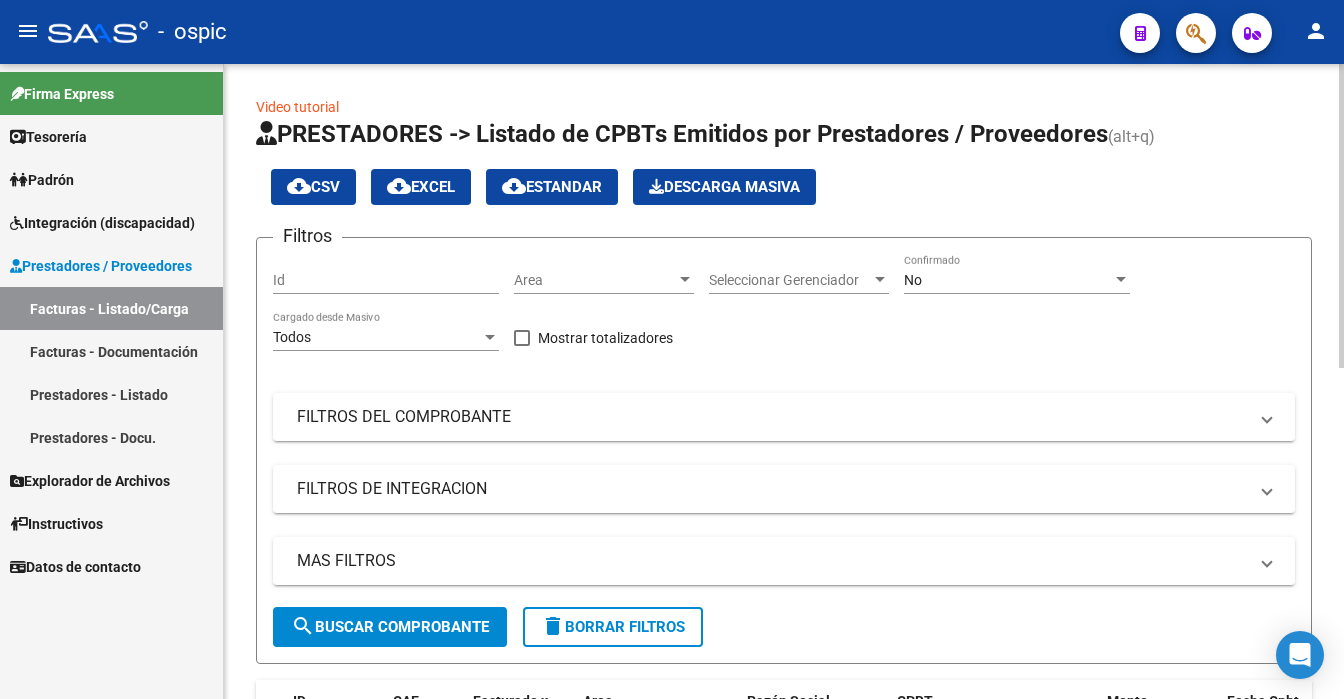 click on "No Confirmado" 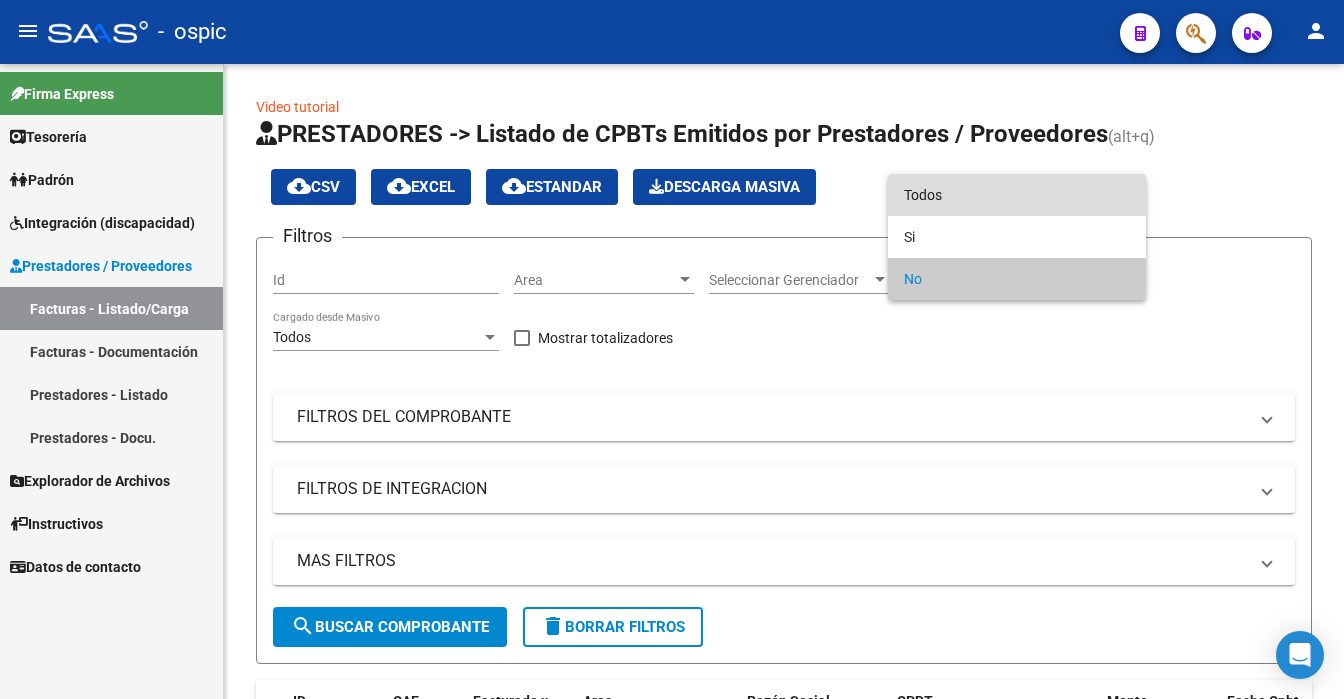 click on "Todos" at bounding box center [1017, 195] 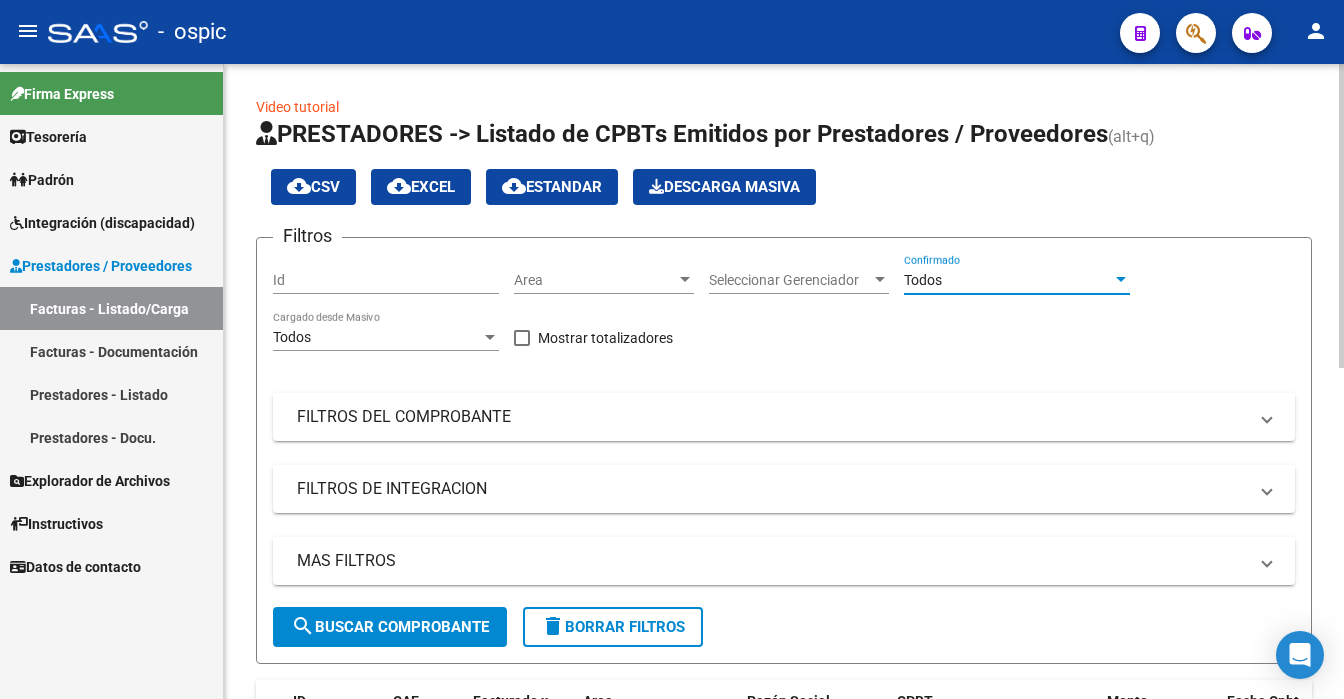 click on "search  Buscar Comprobante" 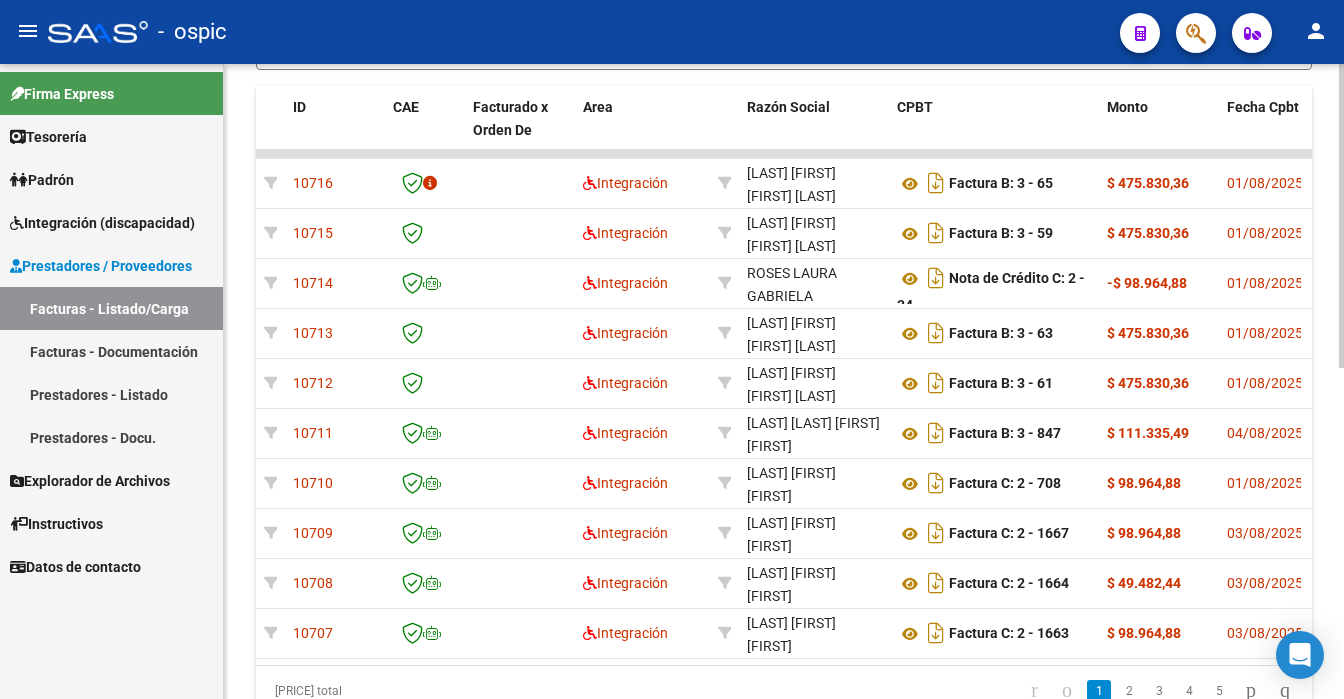 scroll, scrollTop: 640, scrollLeft: 0, axis: vertical 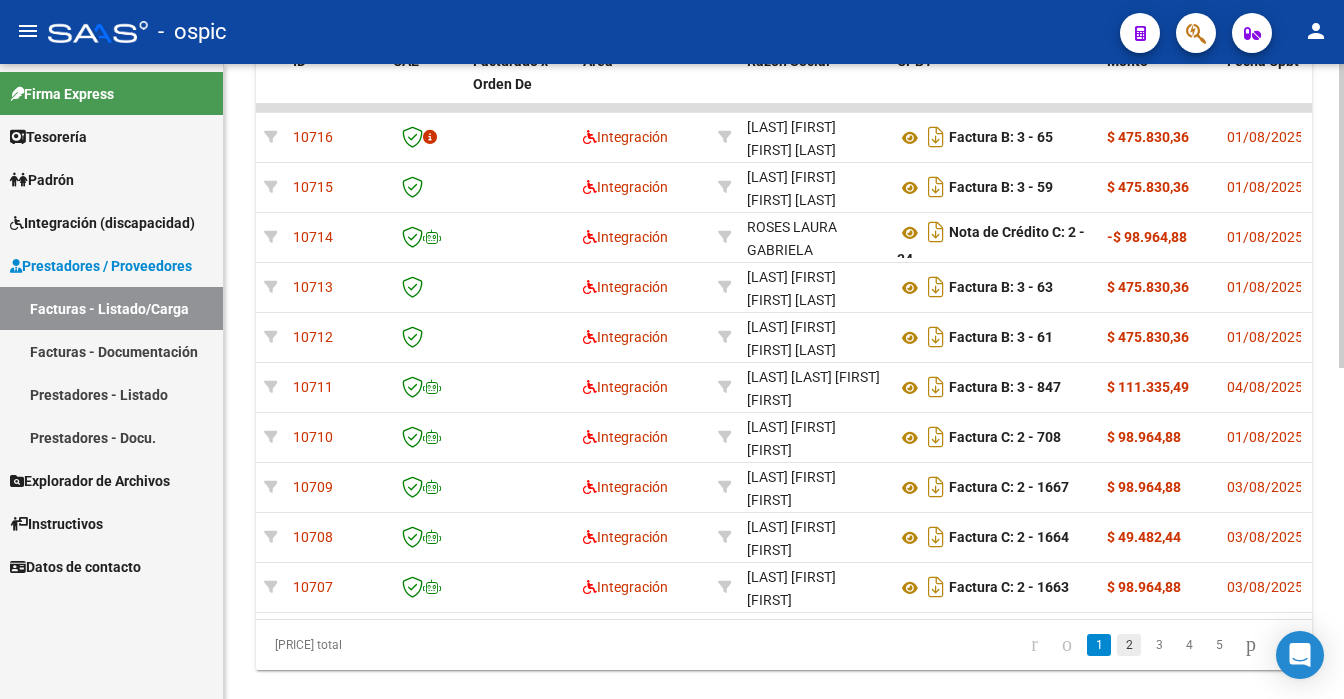 click on "2" 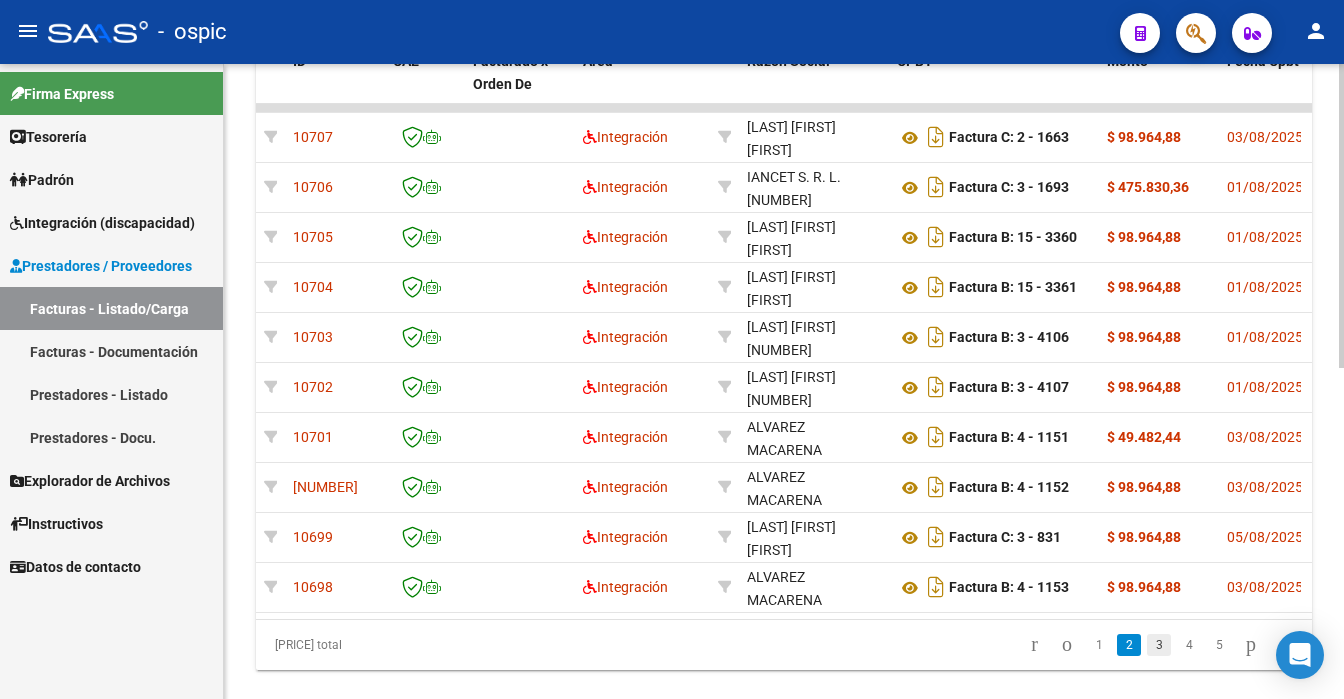 click on "3" 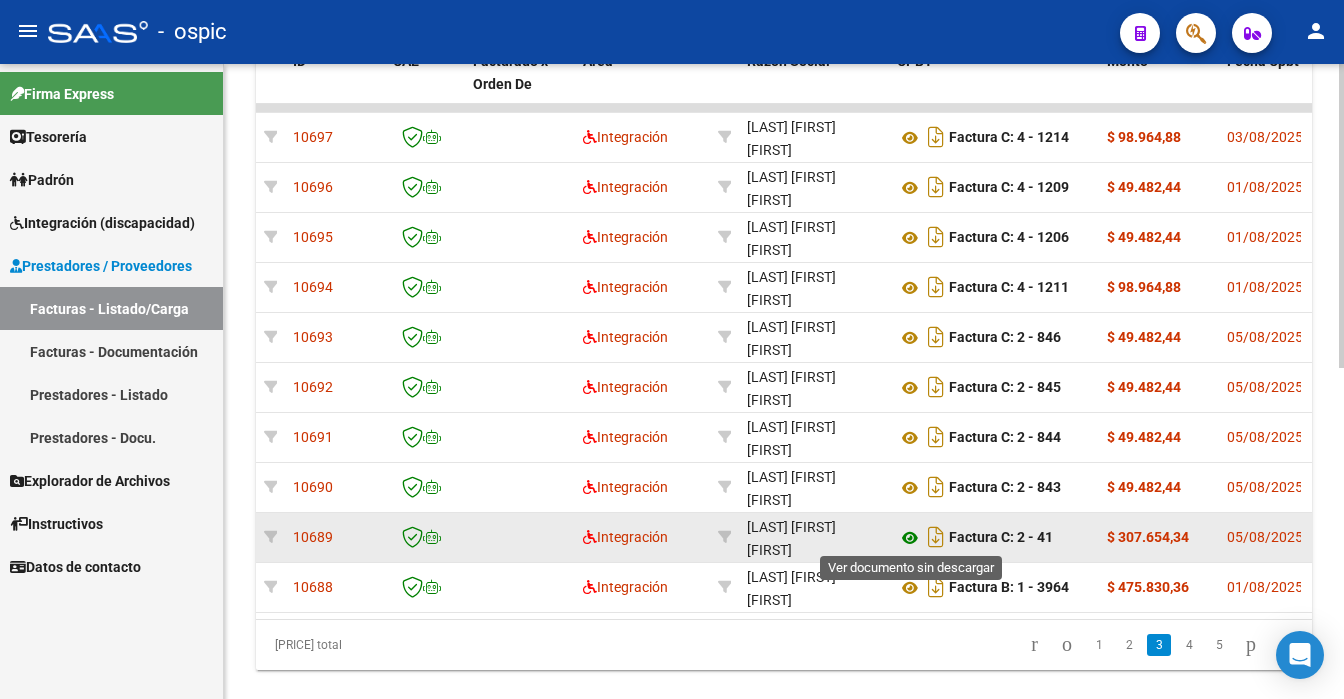 click 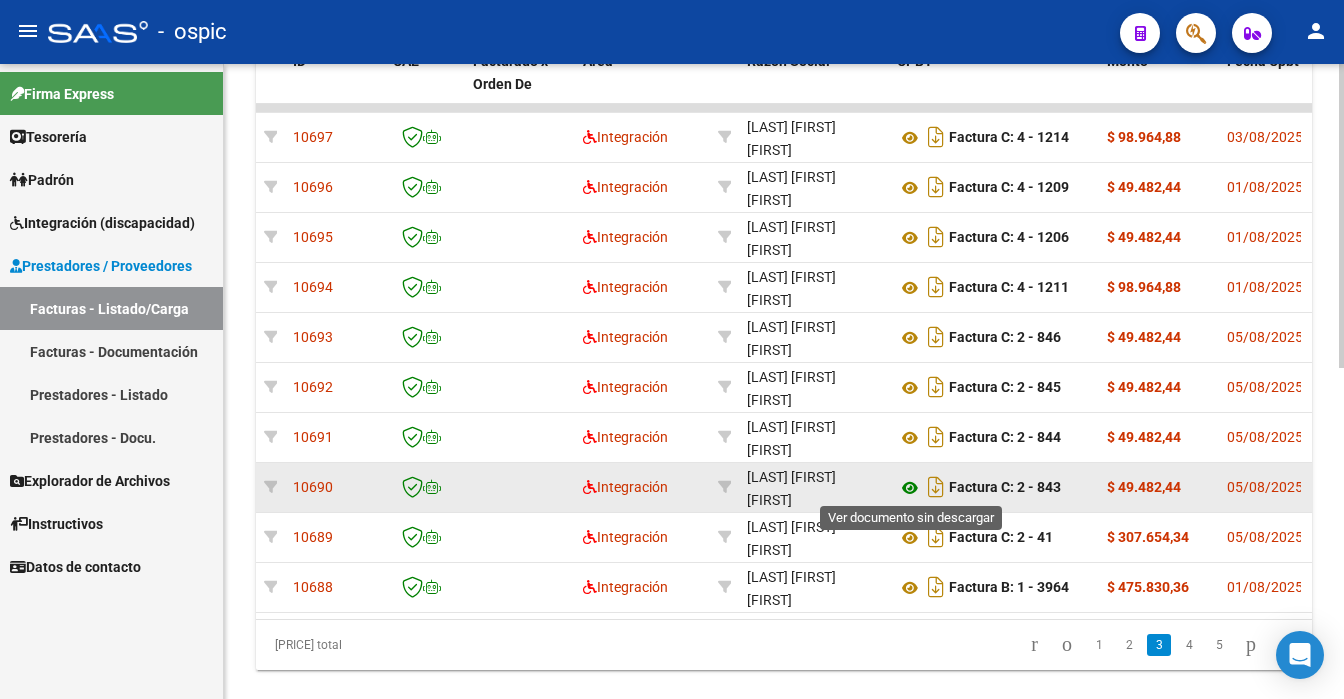 click 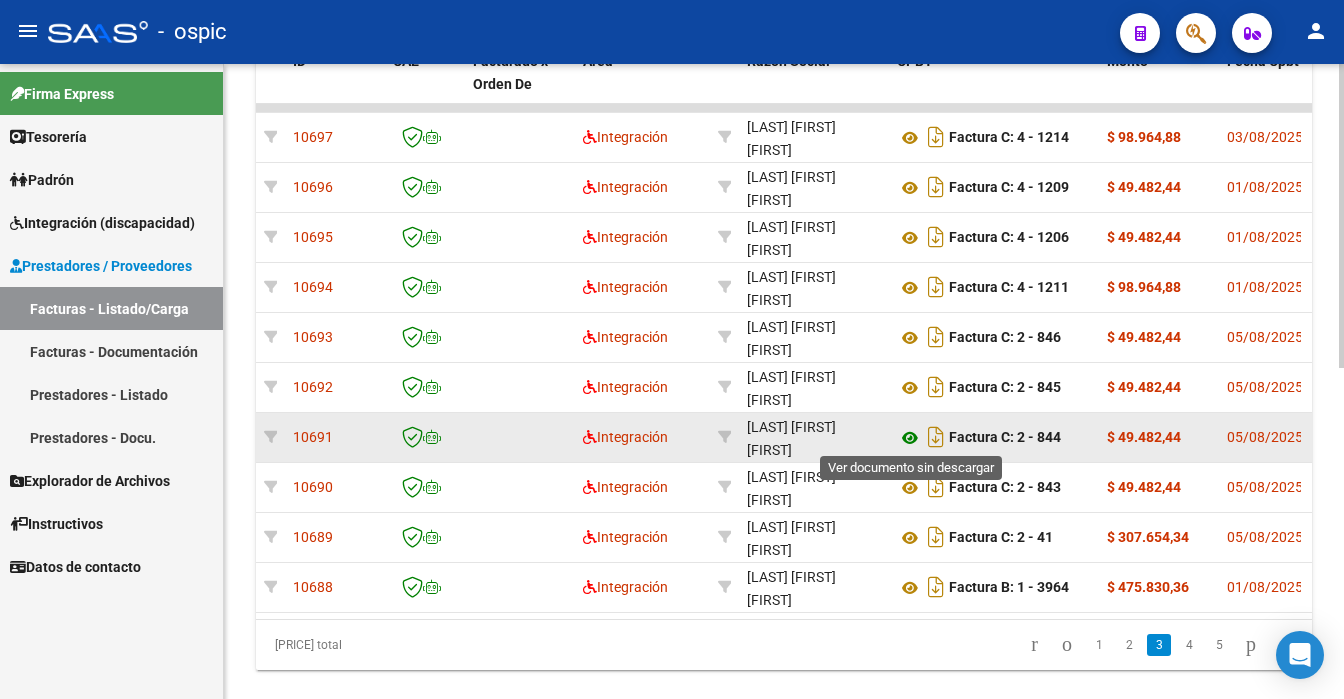 click 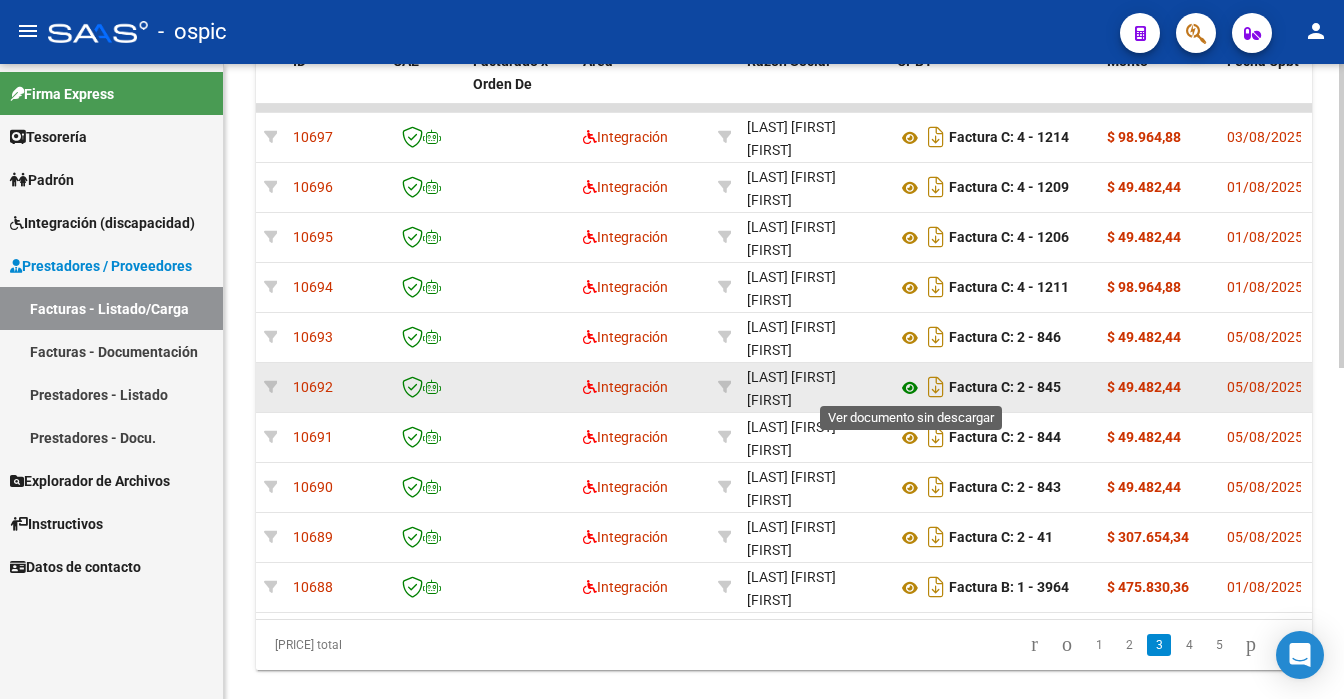 click 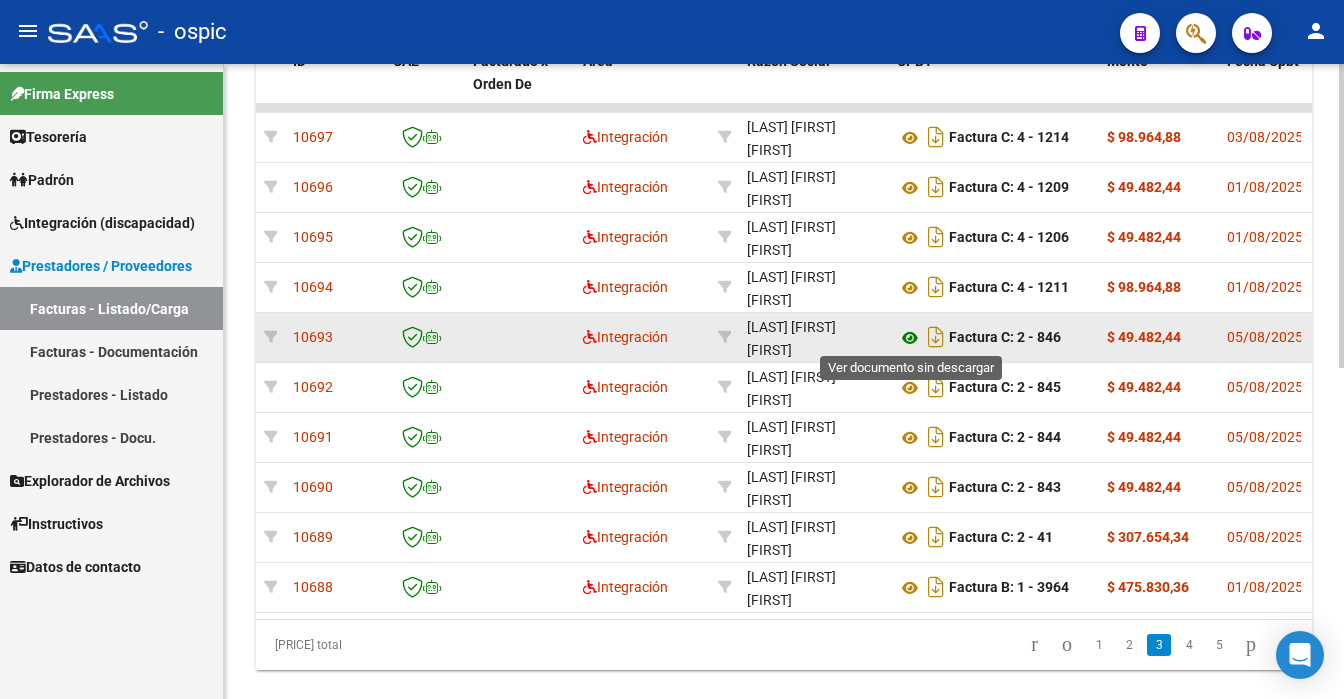 click 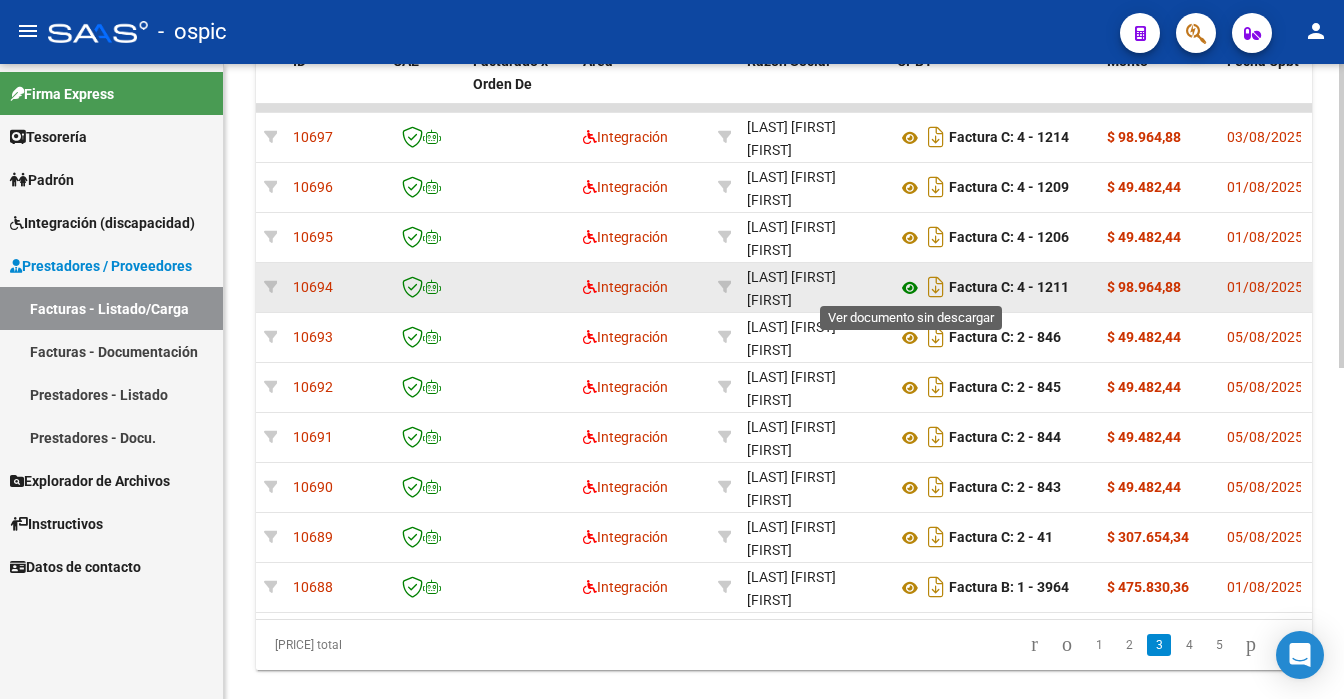 click 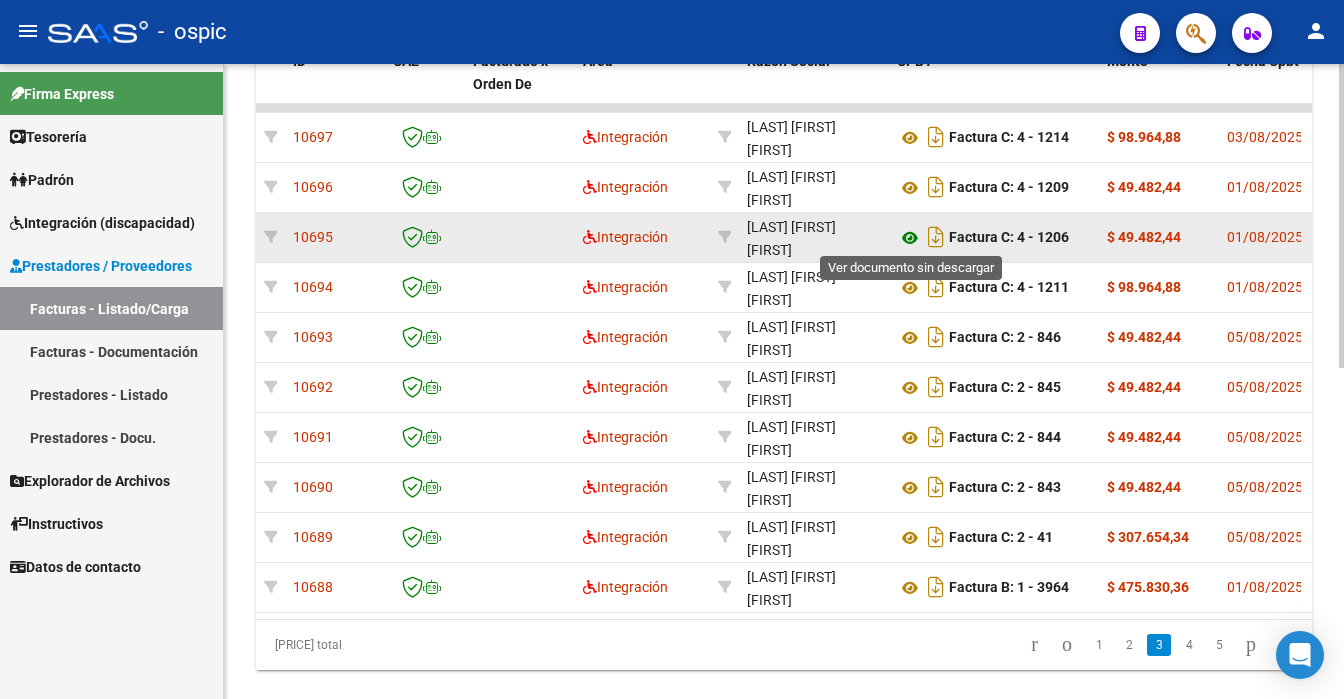 click 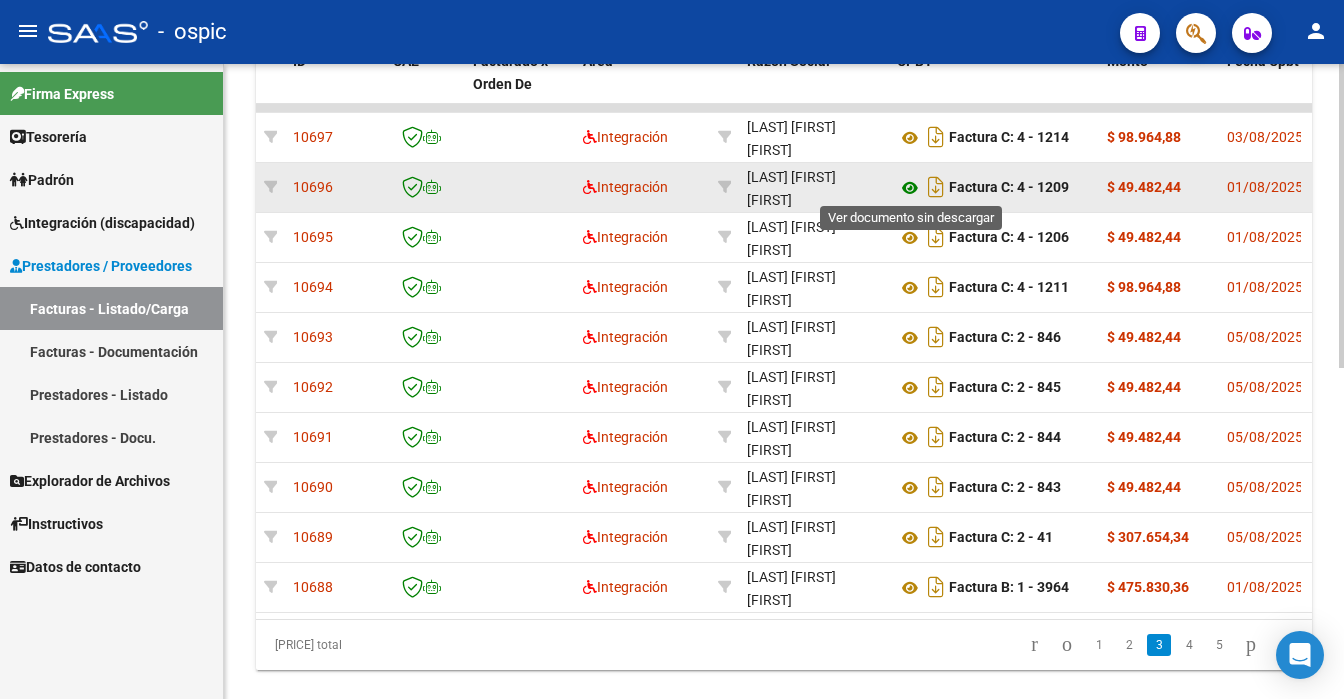 click 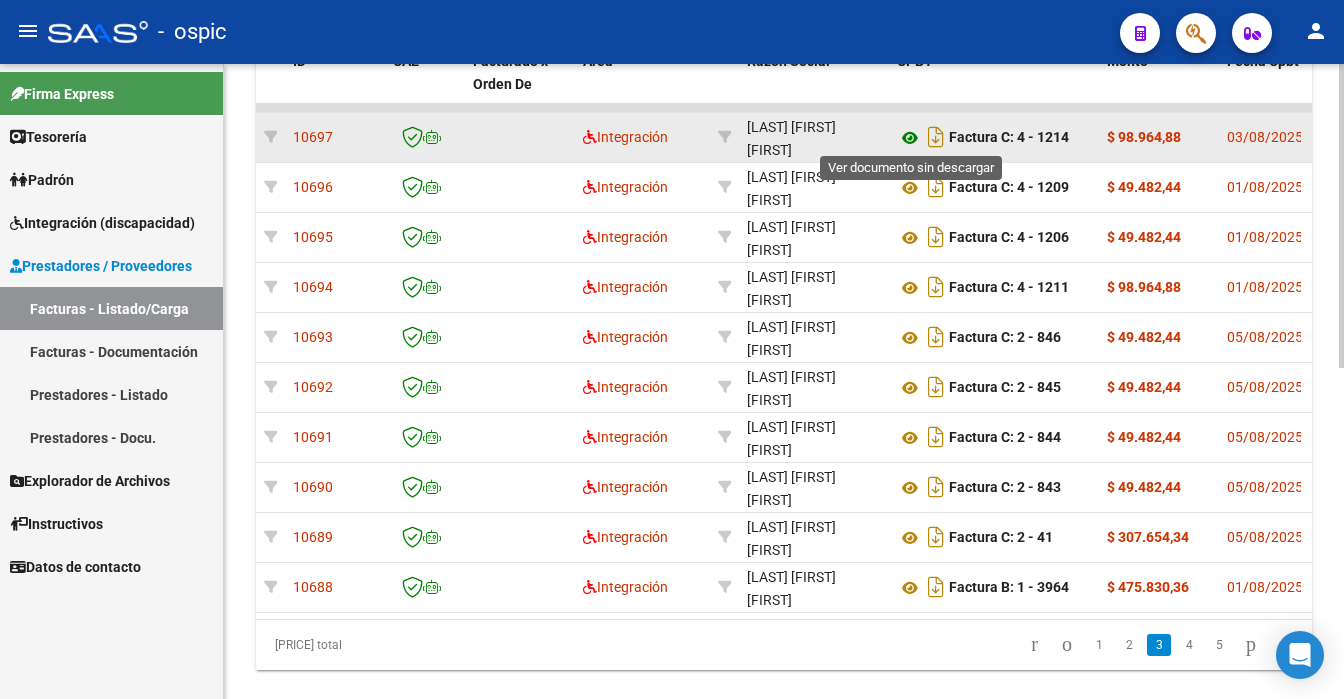 click 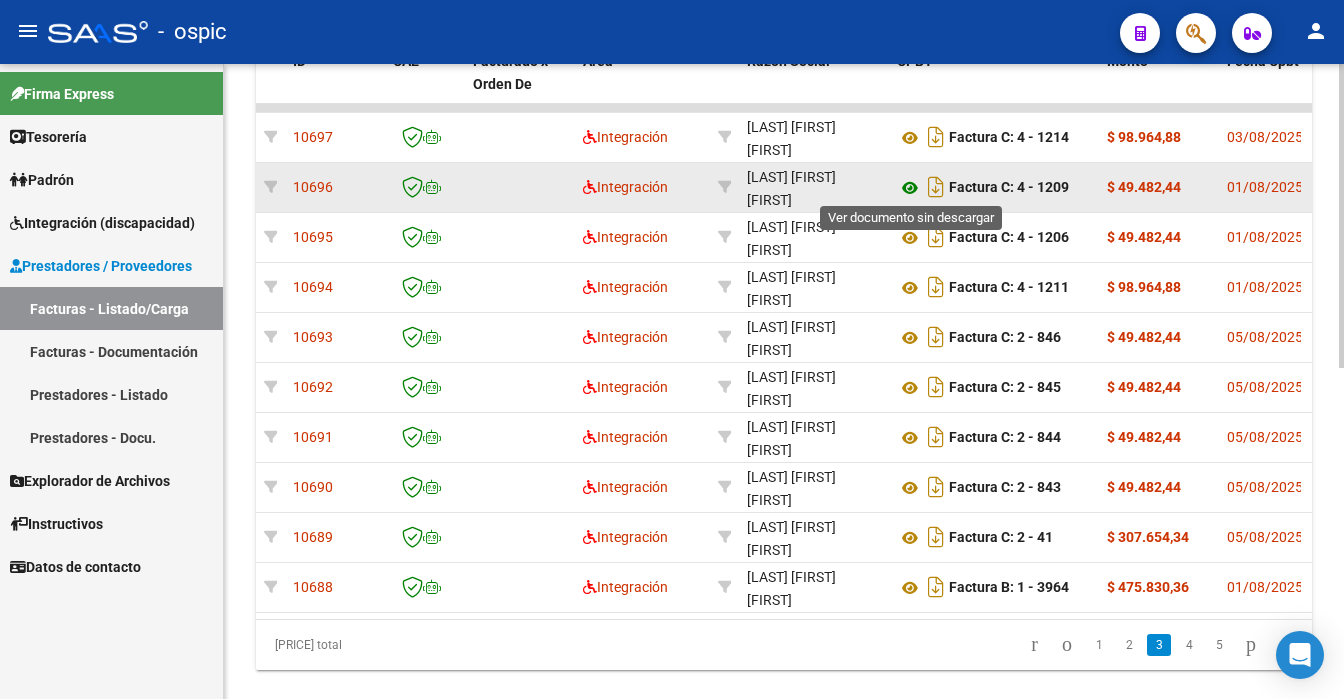 click 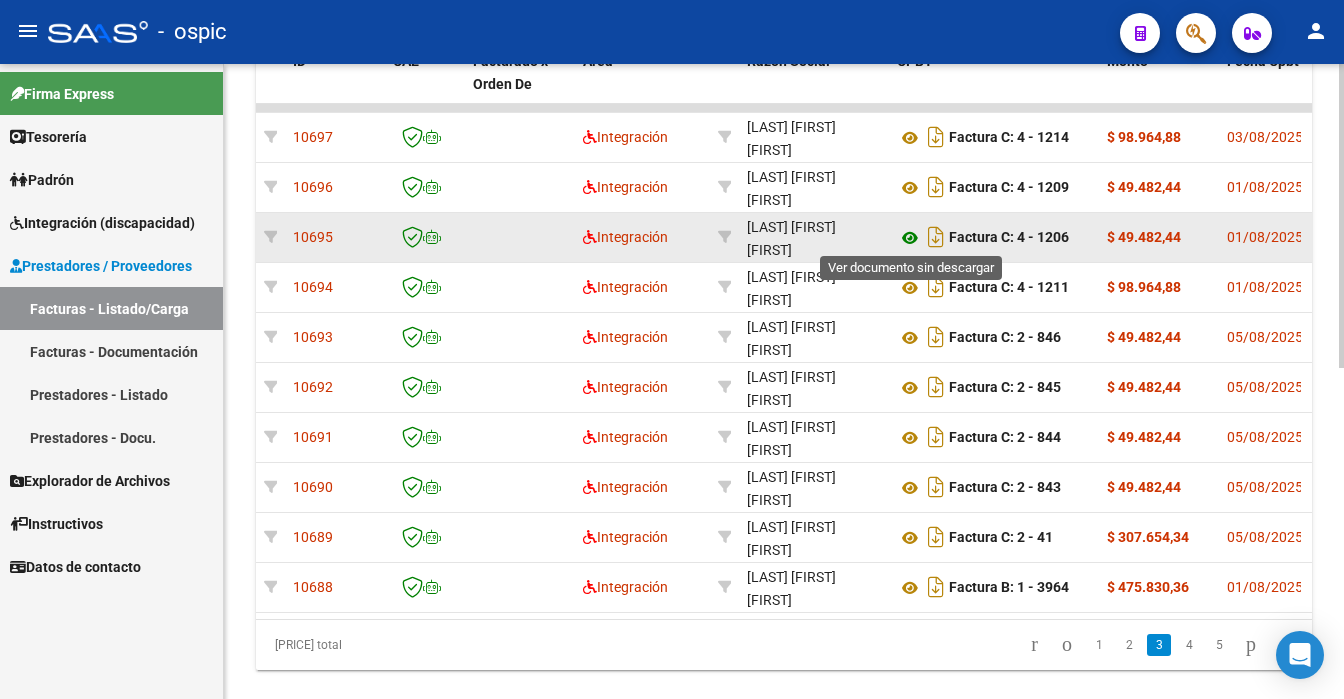 click 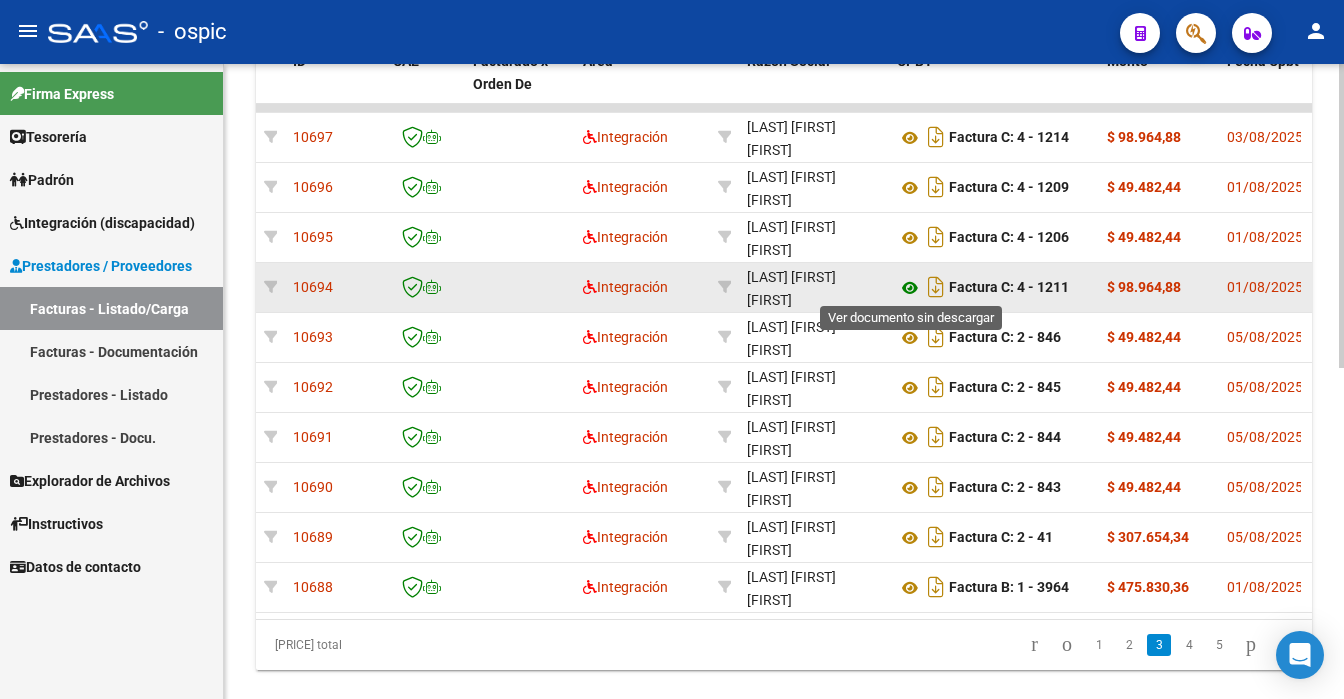 click 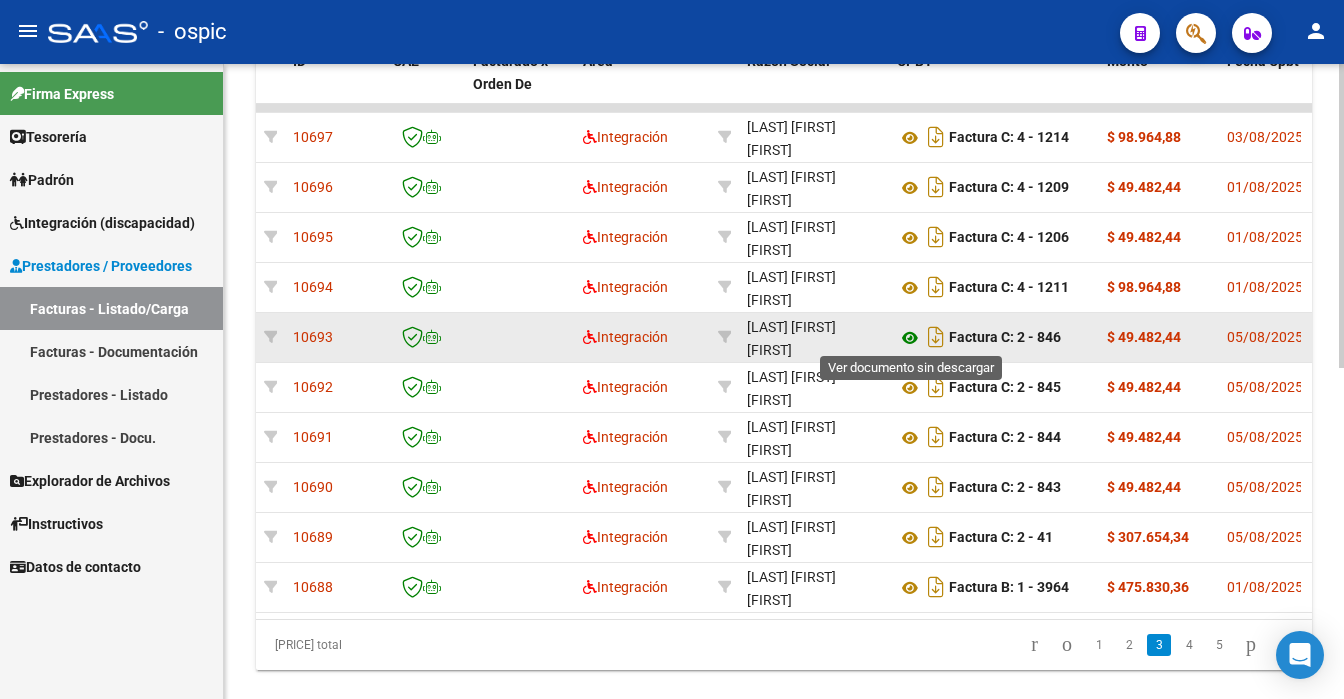 click 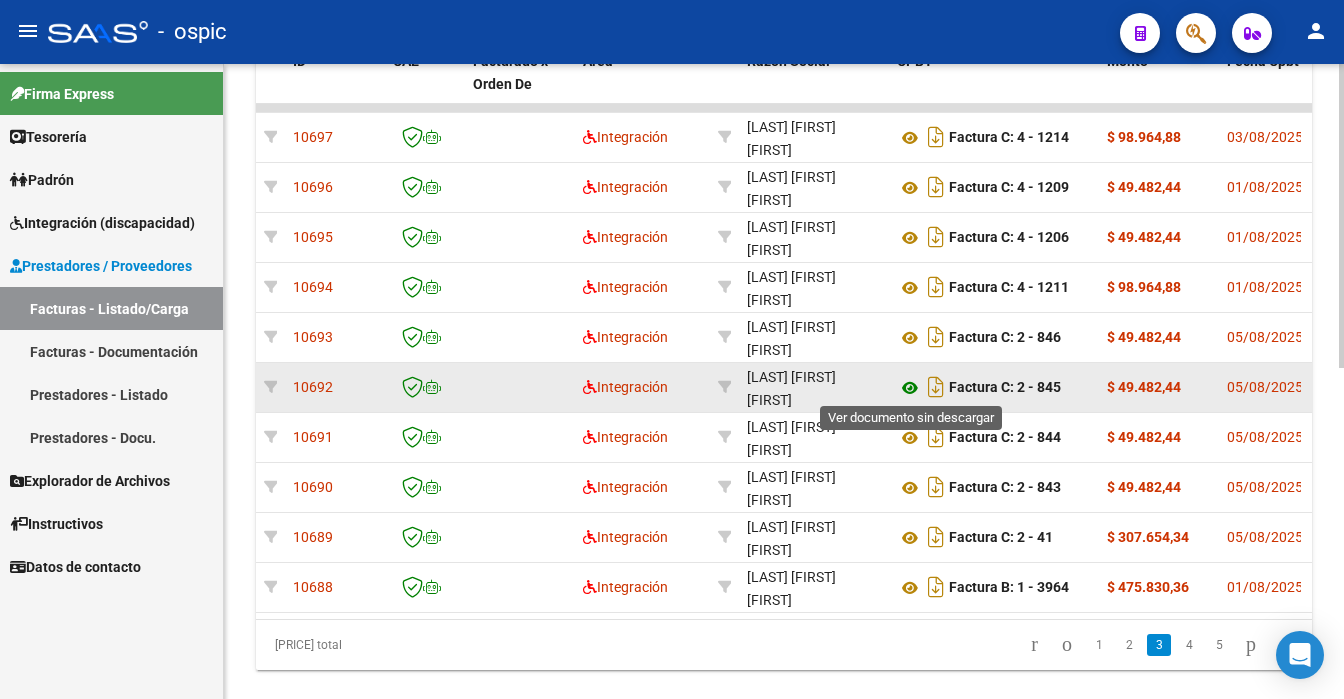 click 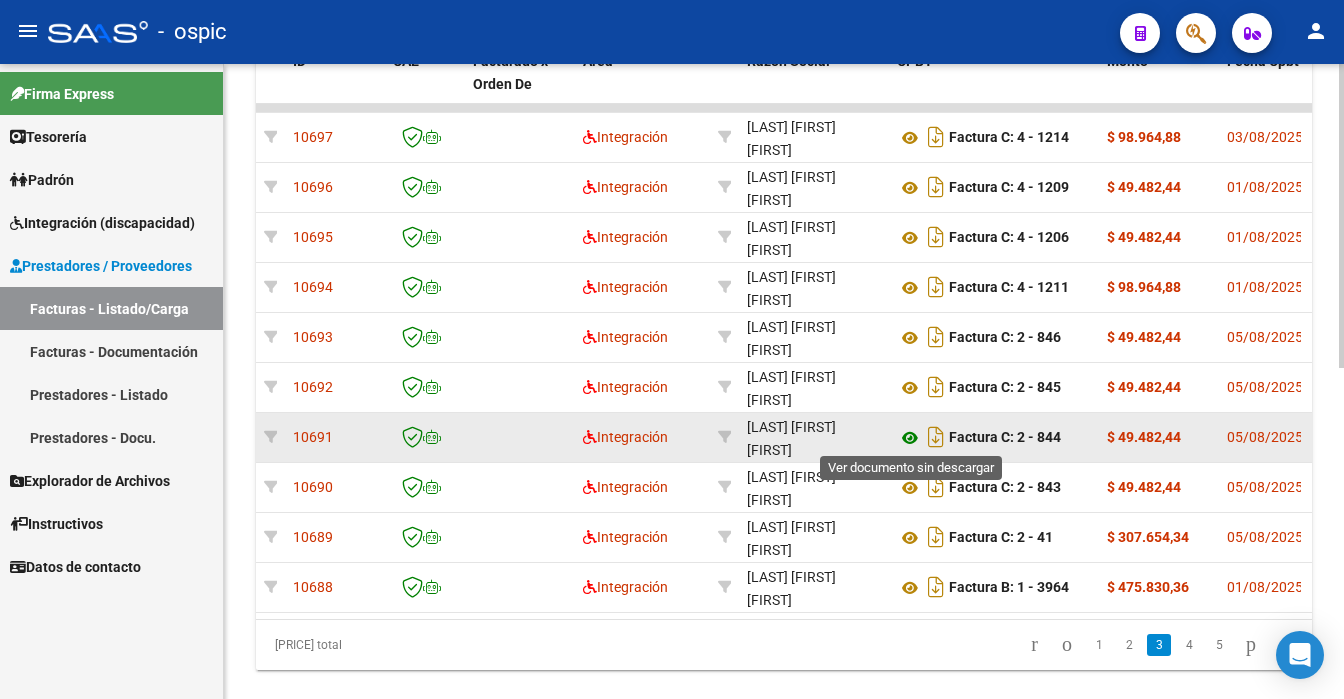 click 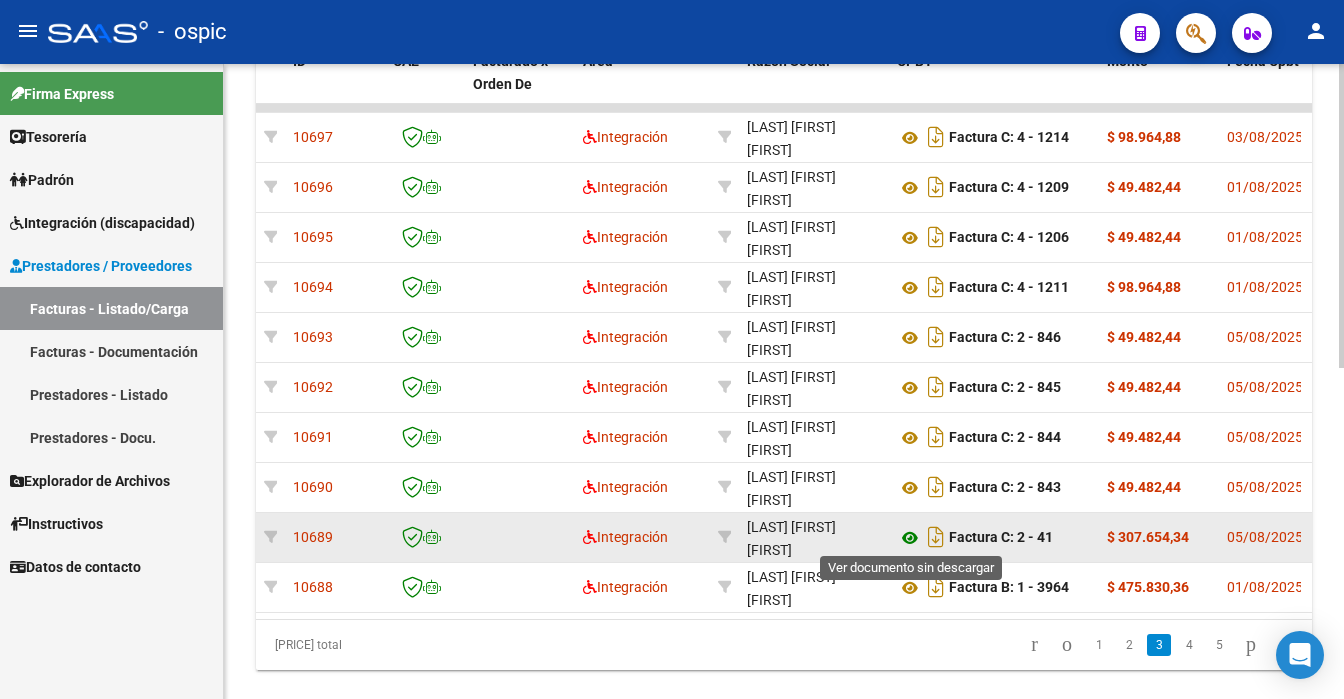 click 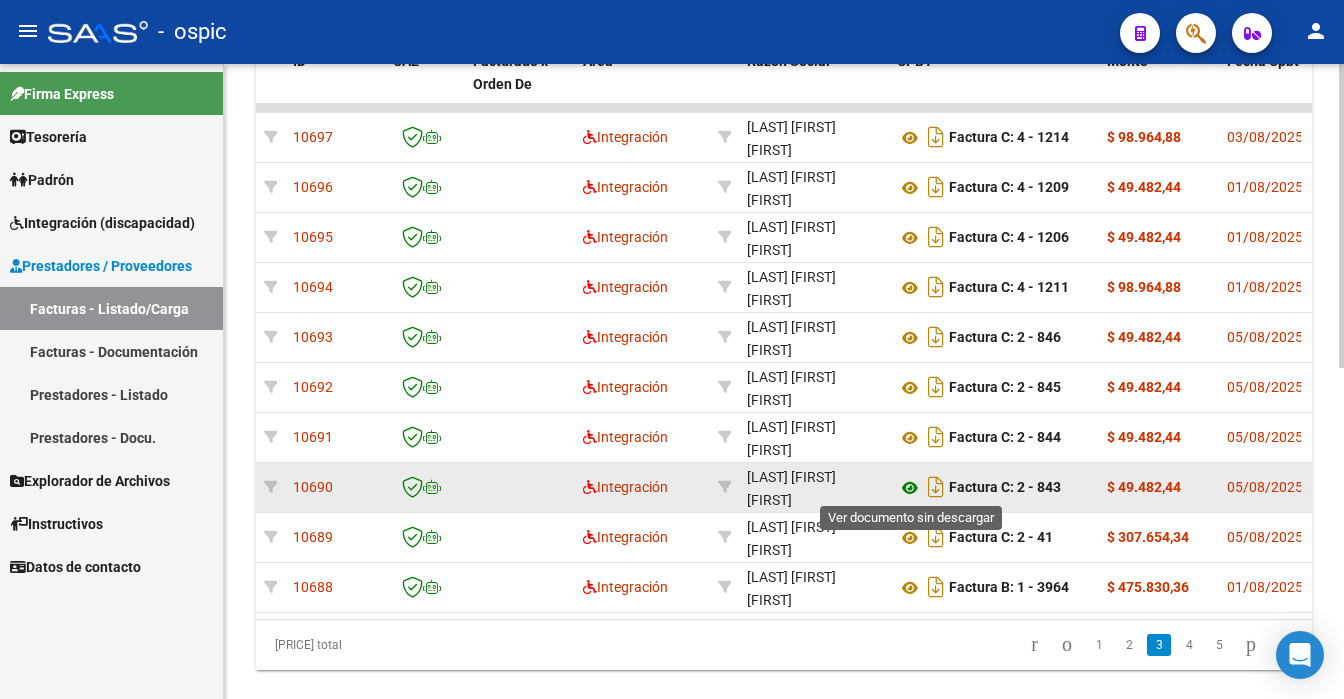 click 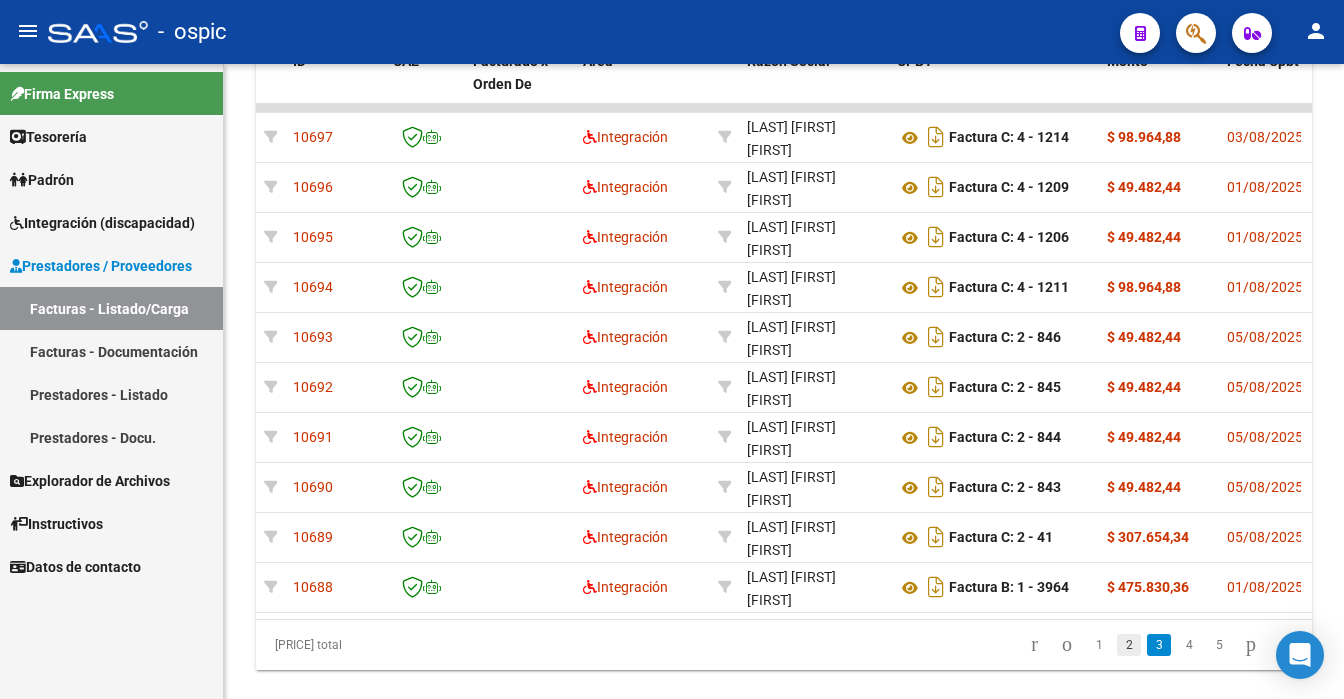click on "2" 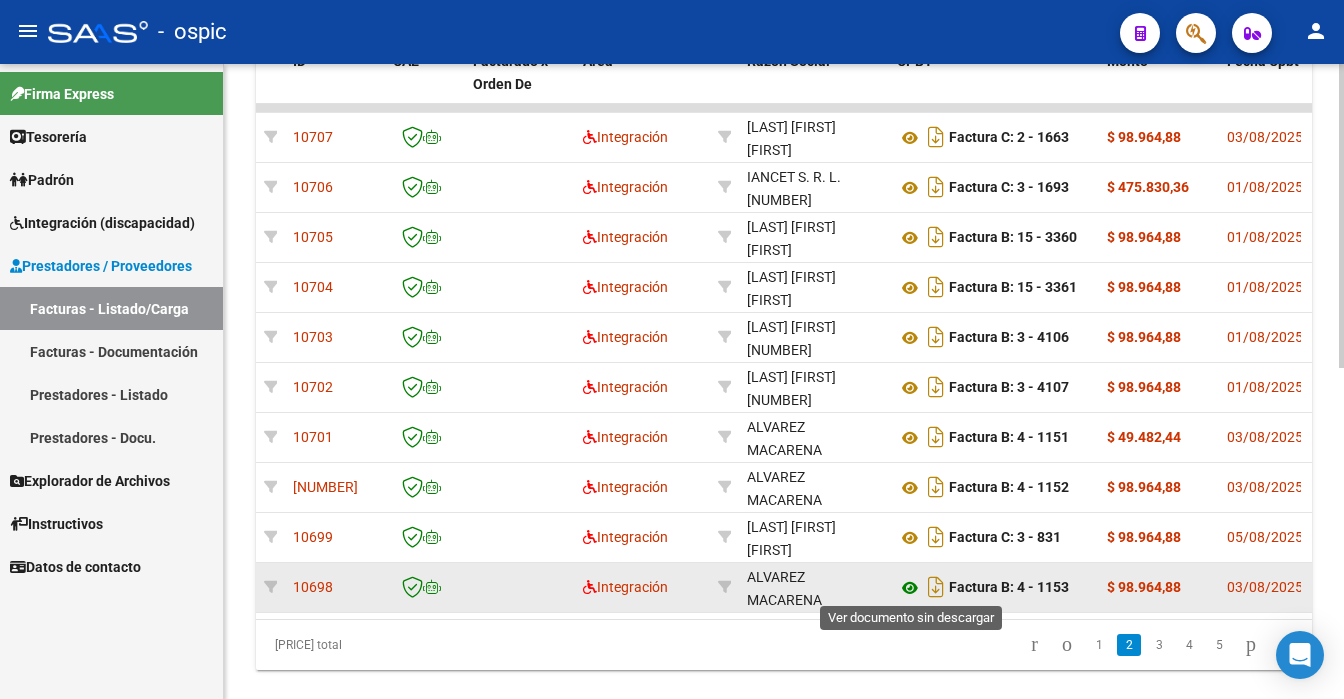 click 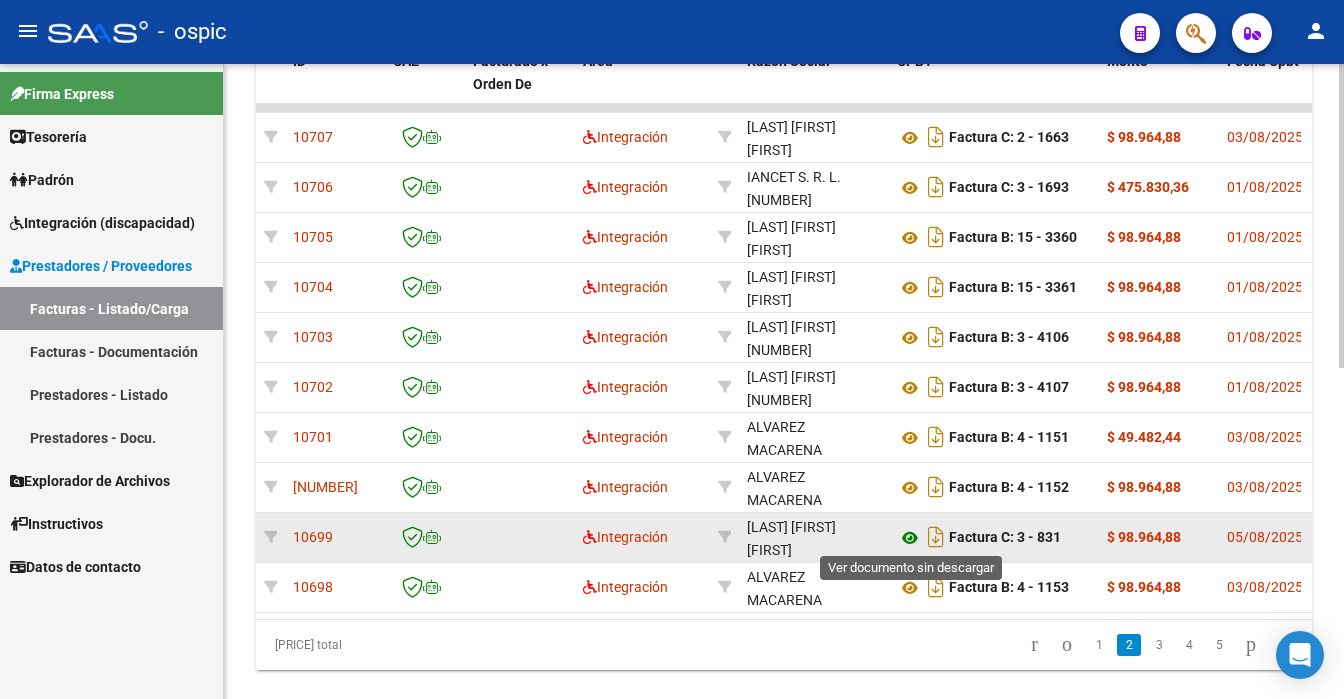 click 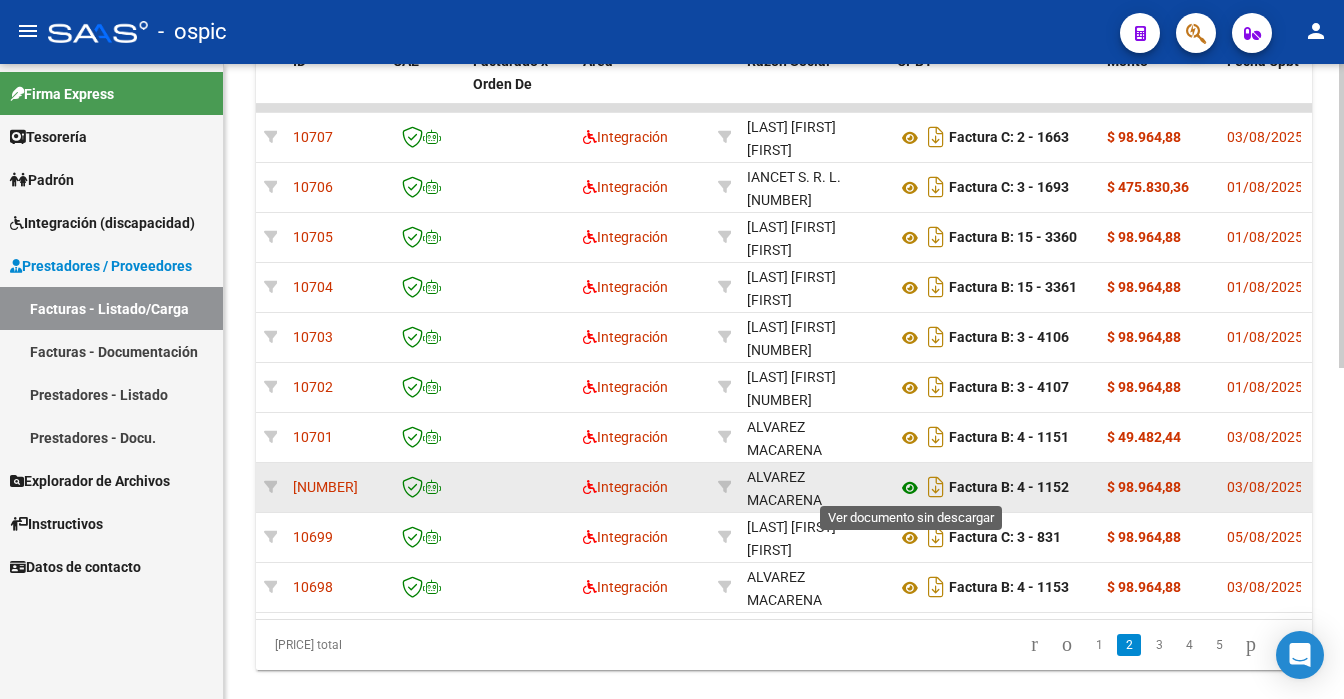 click 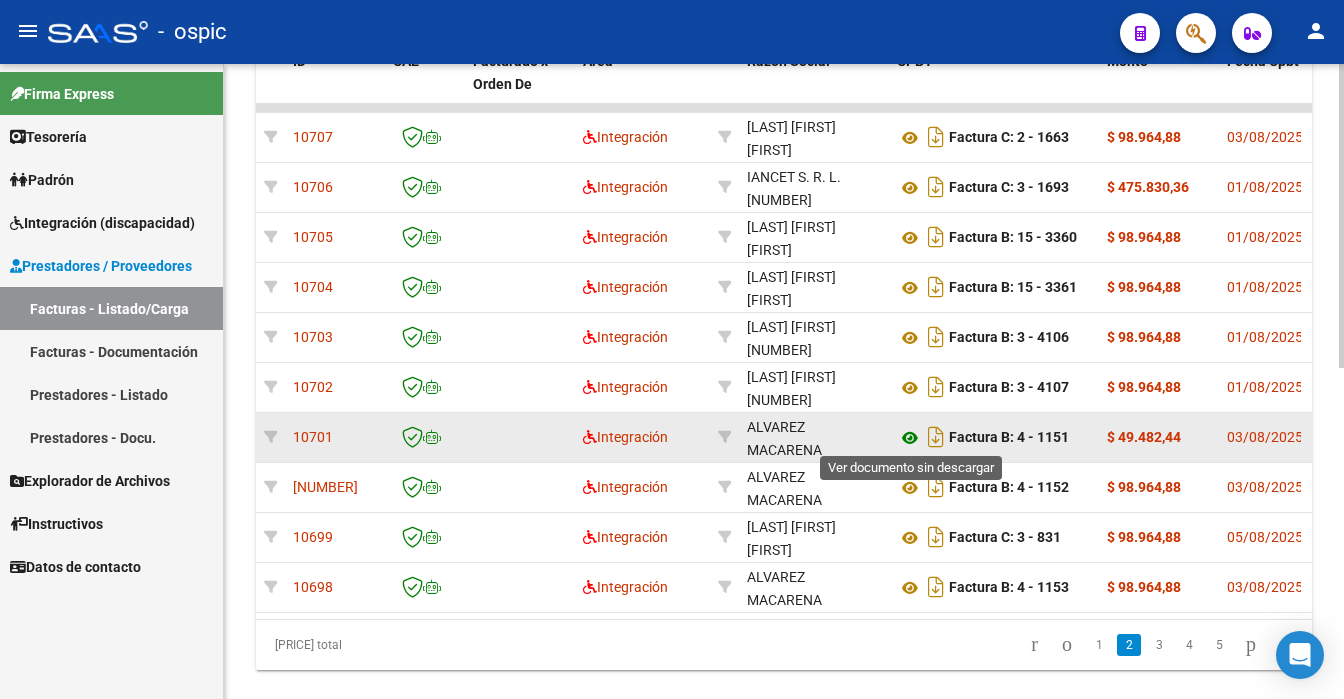 click 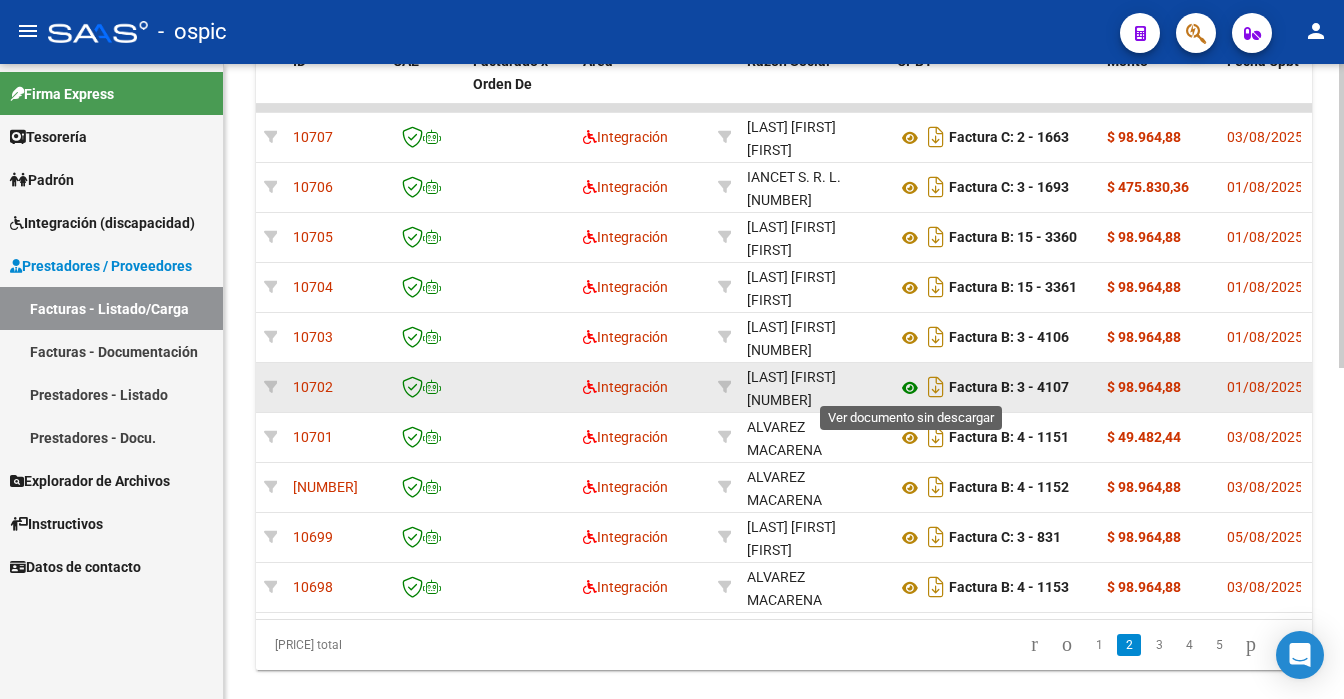 click 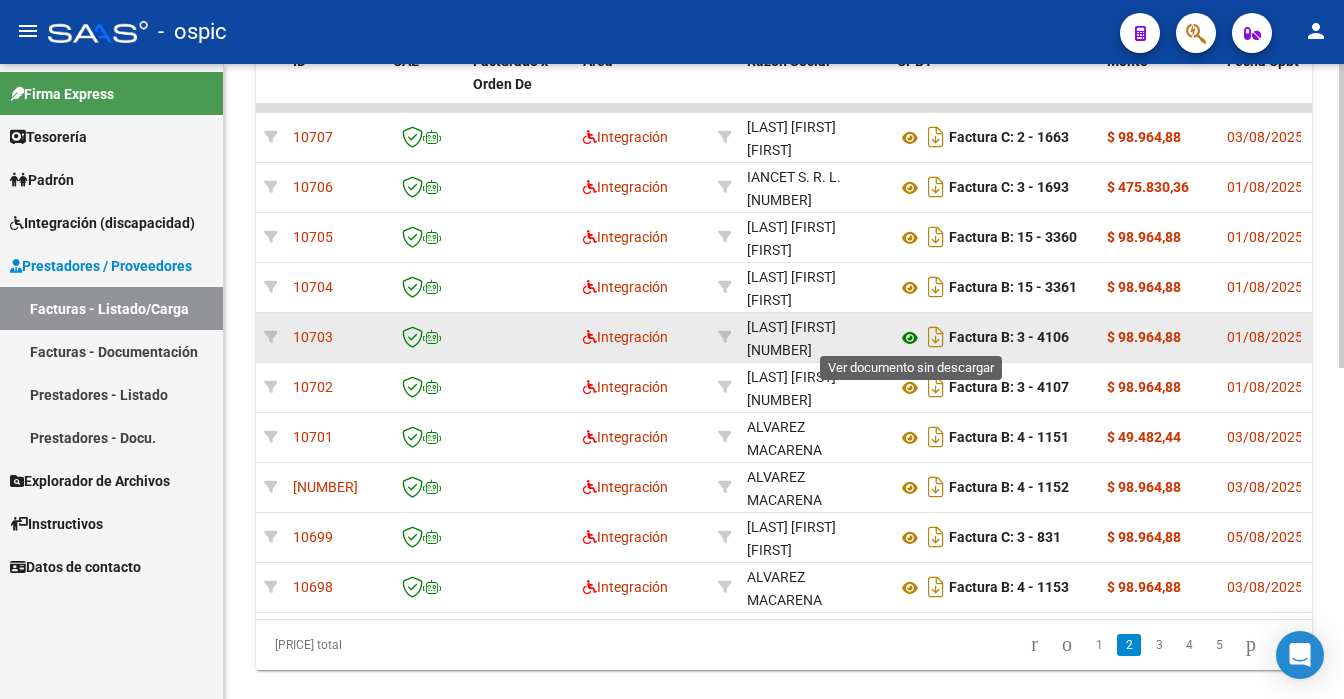 click 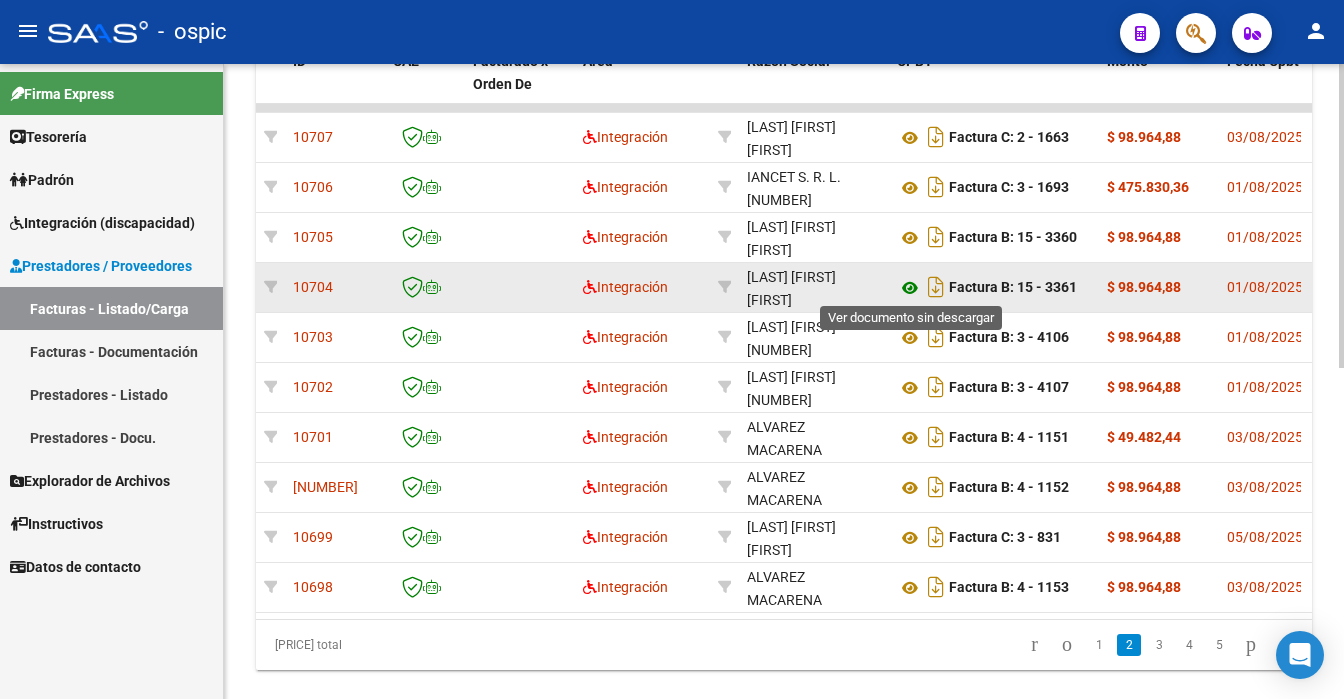 click 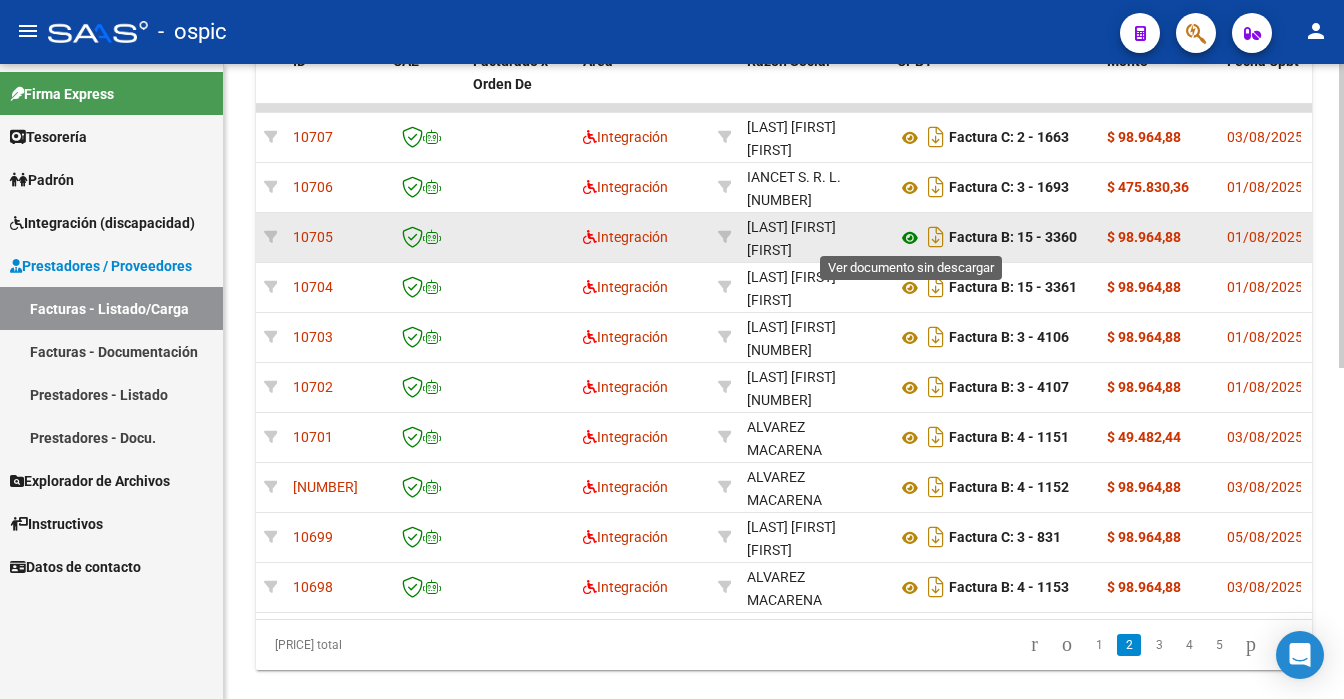 click 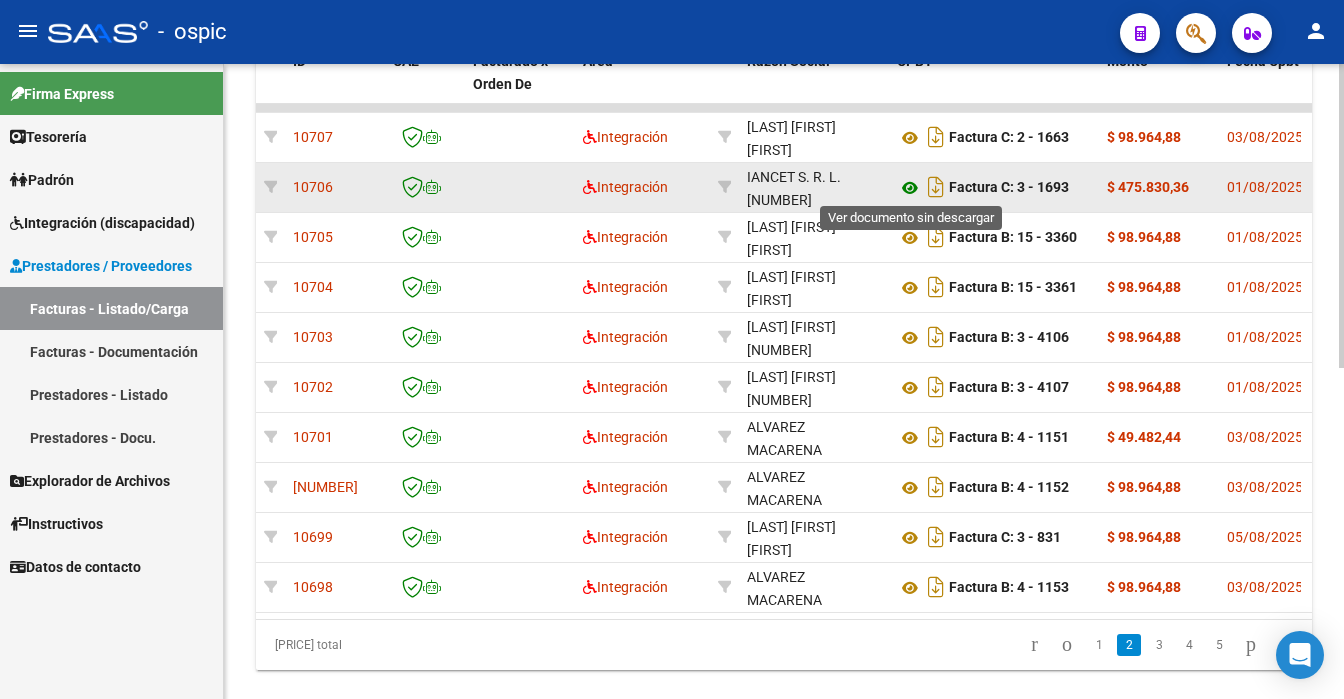 click 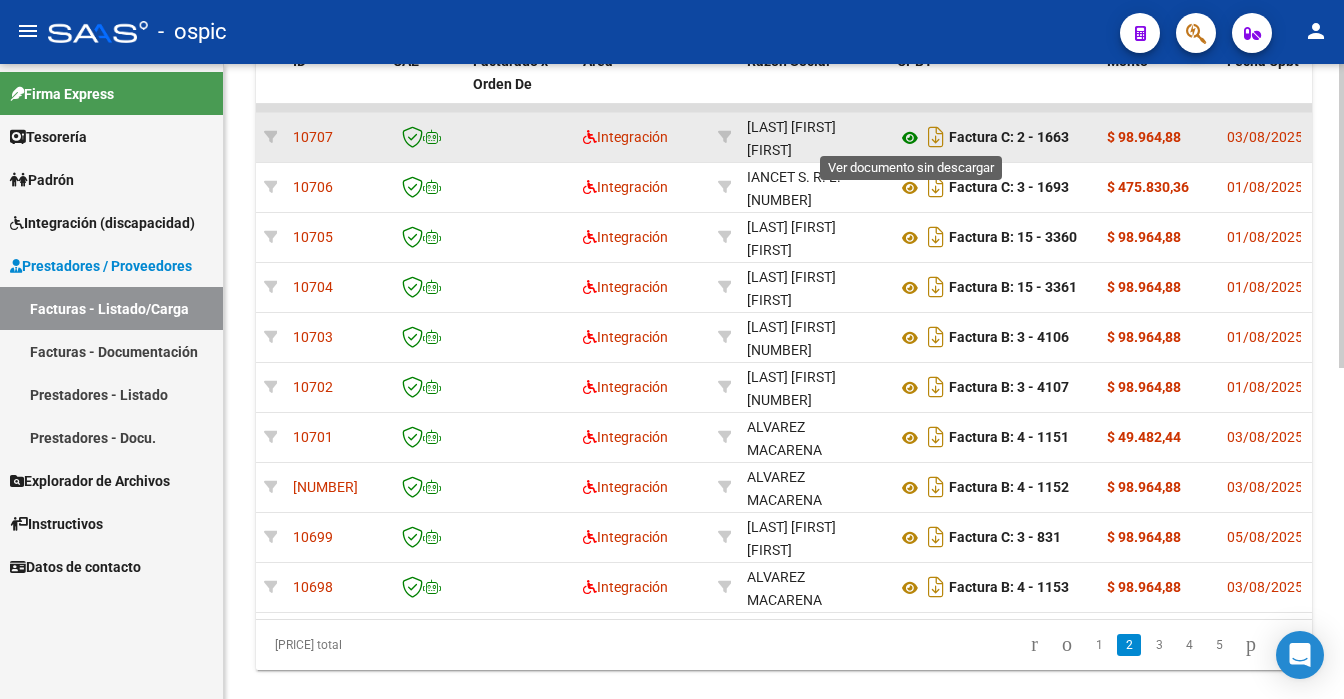 click 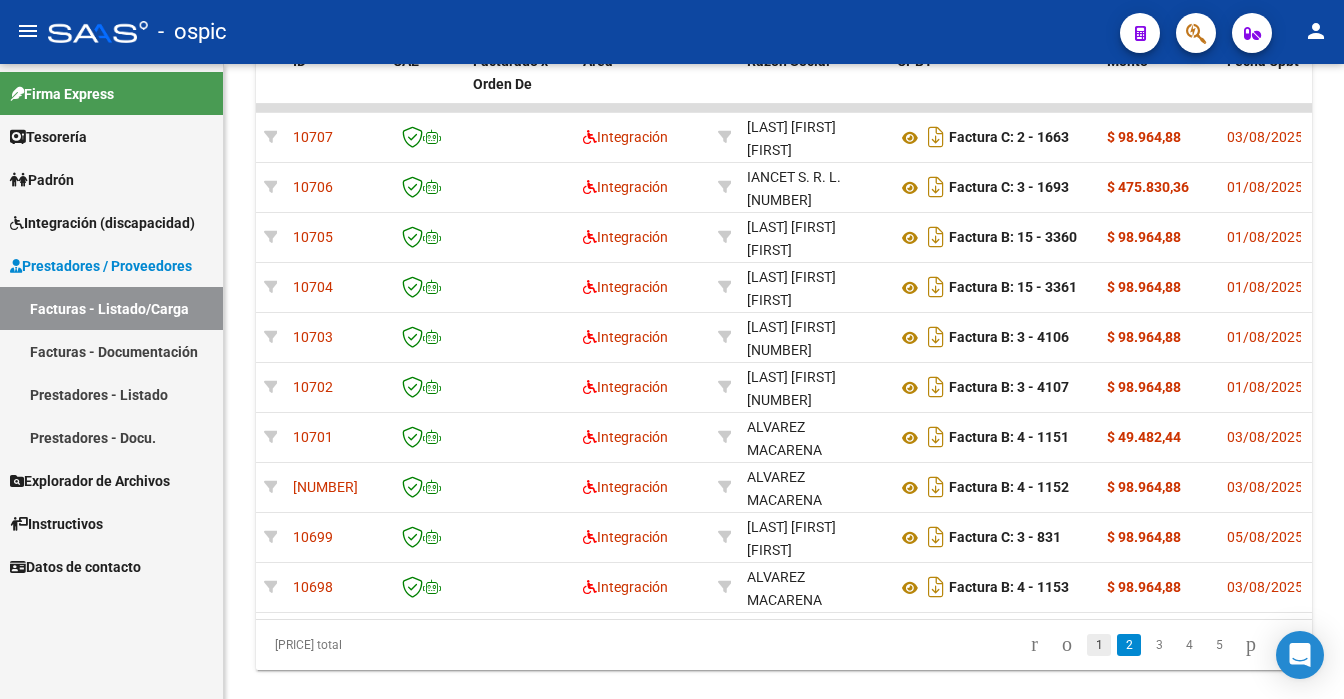 click on "1" 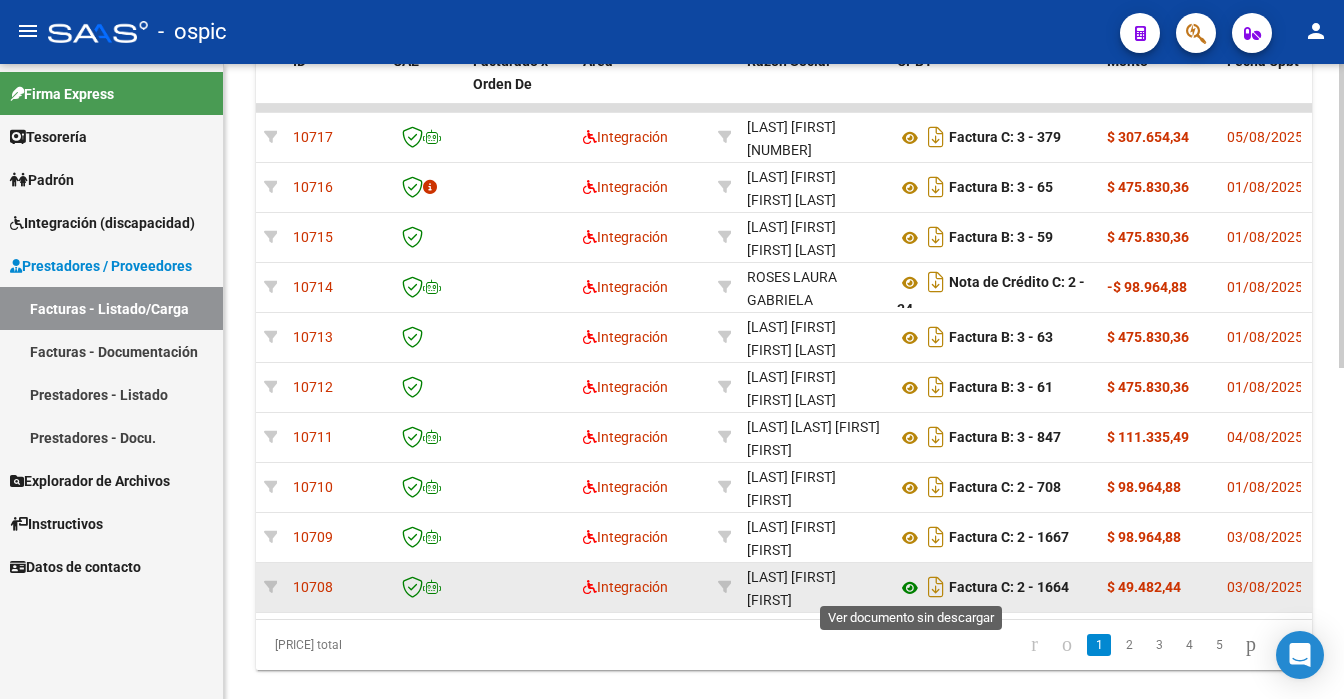 click 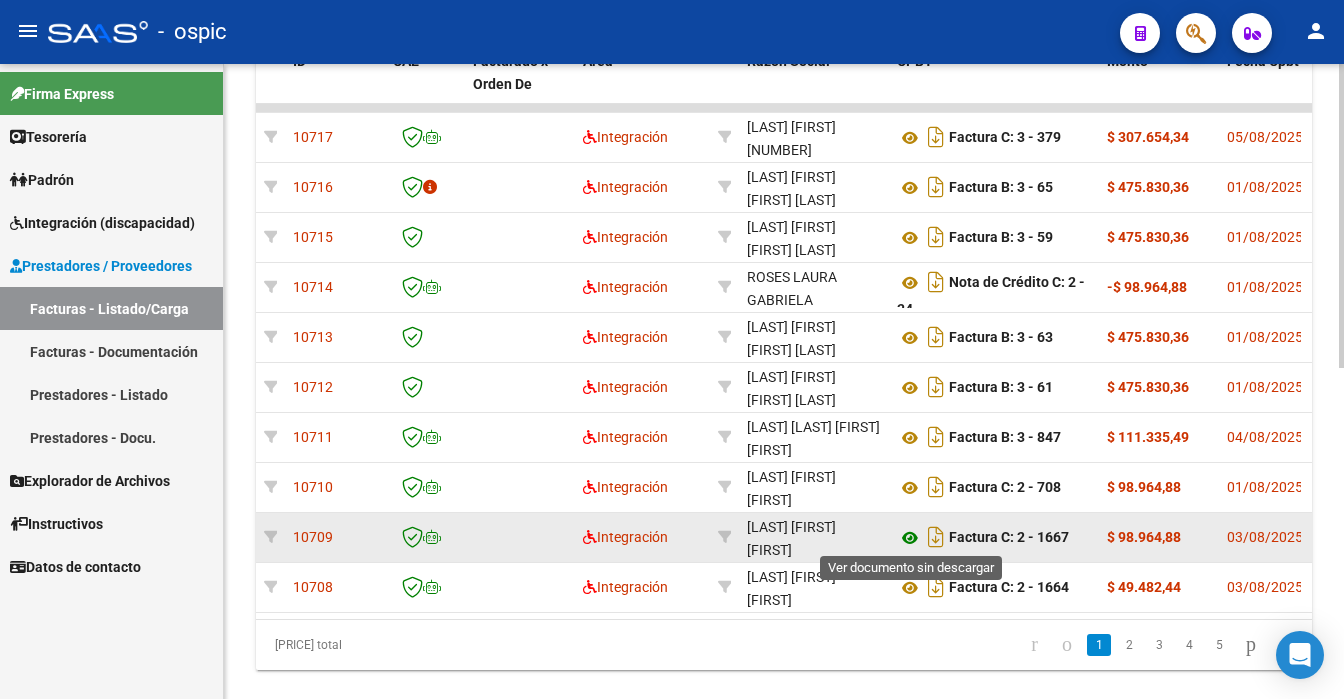 click 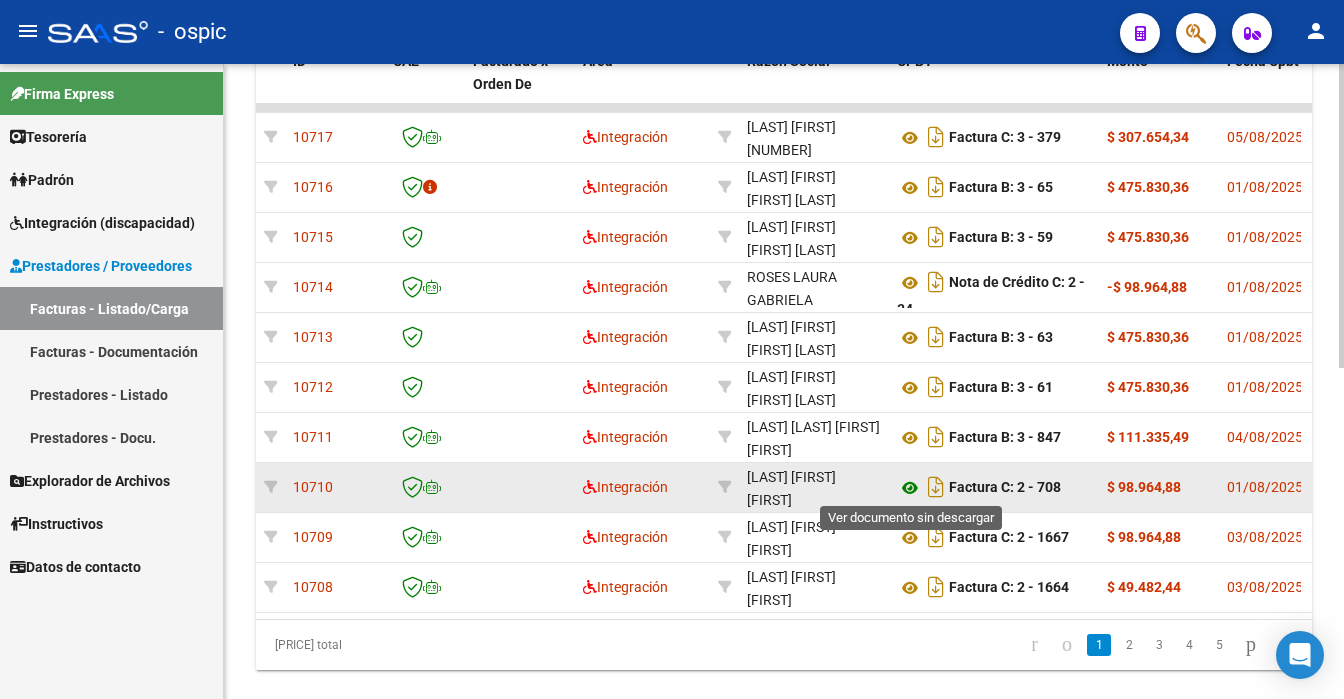 click 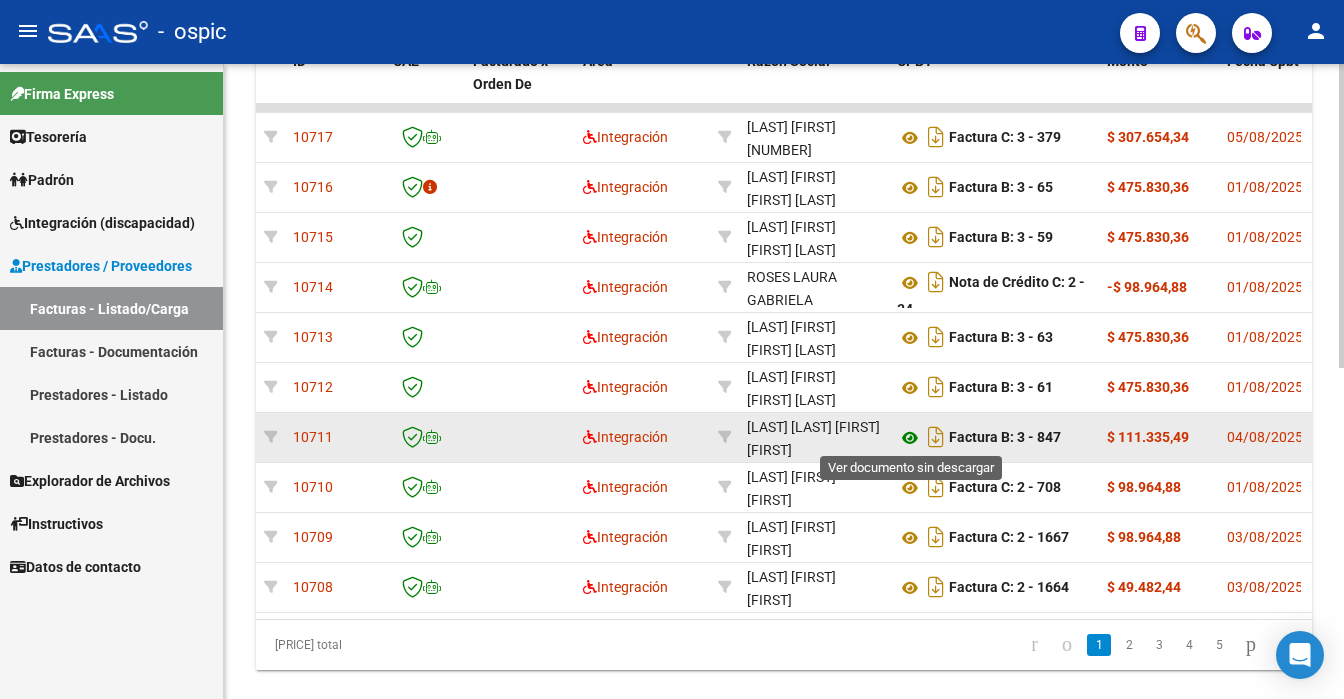 click 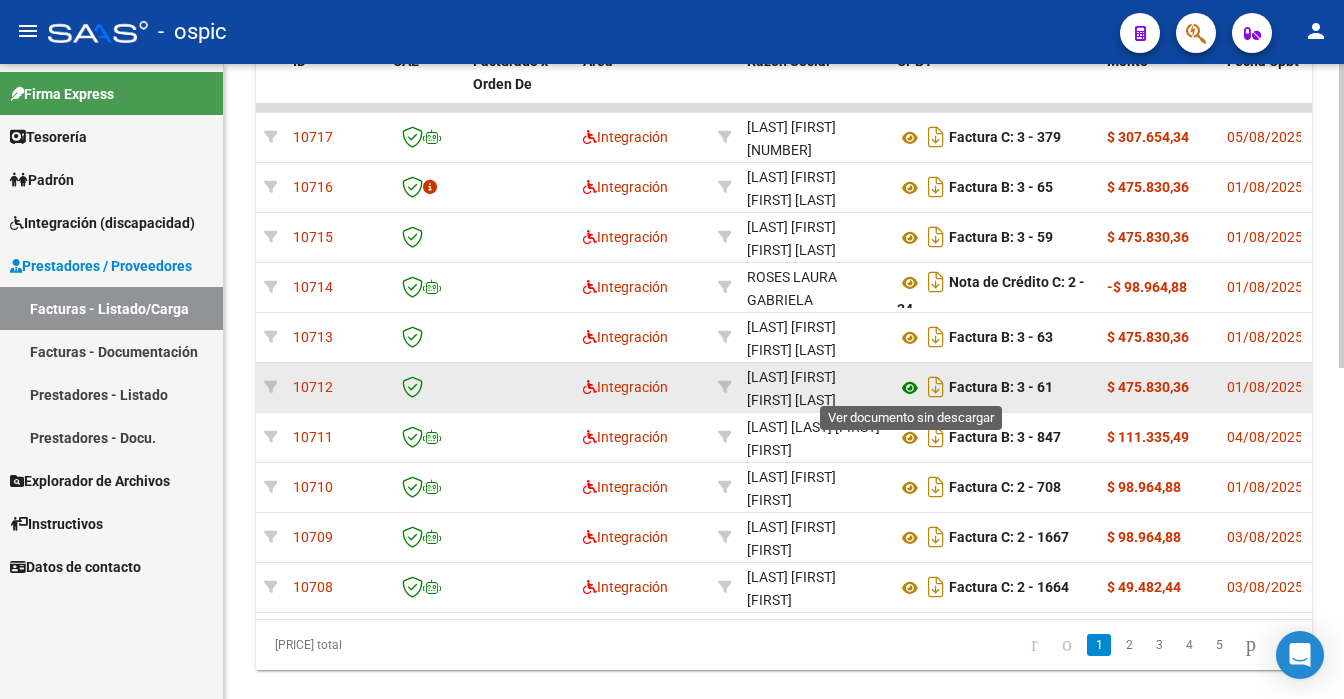 click 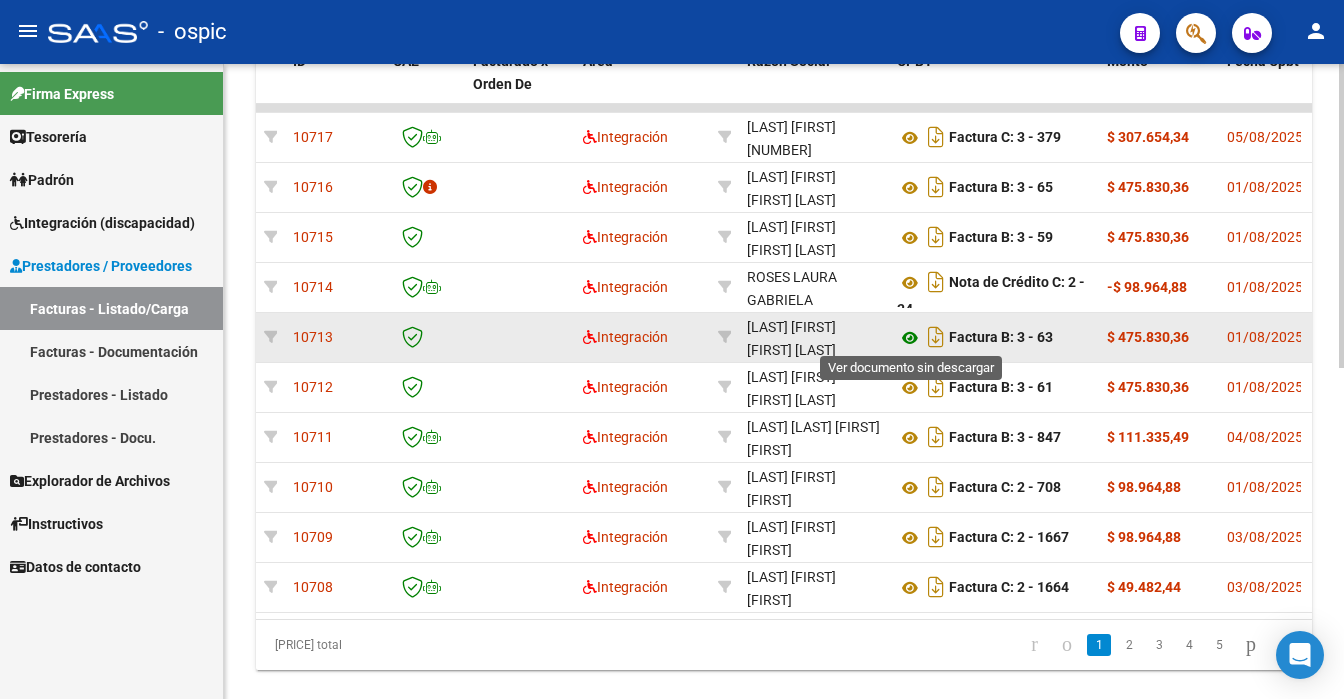 click 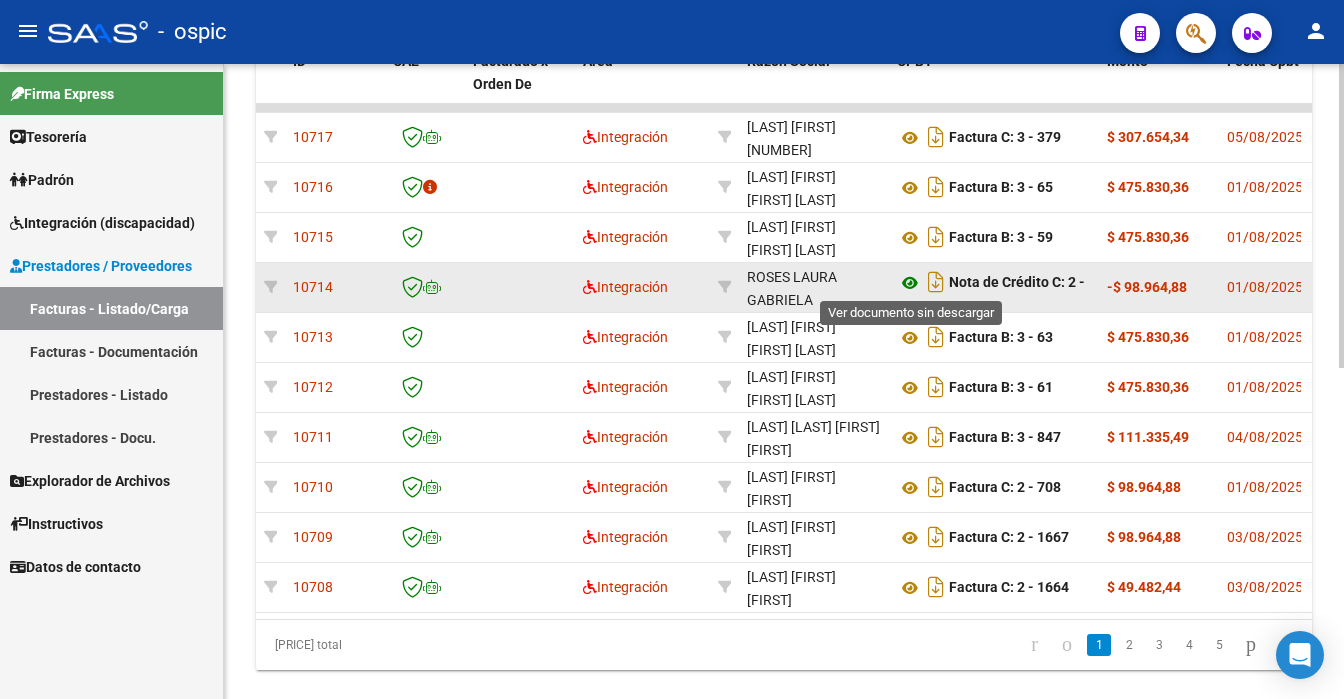 click 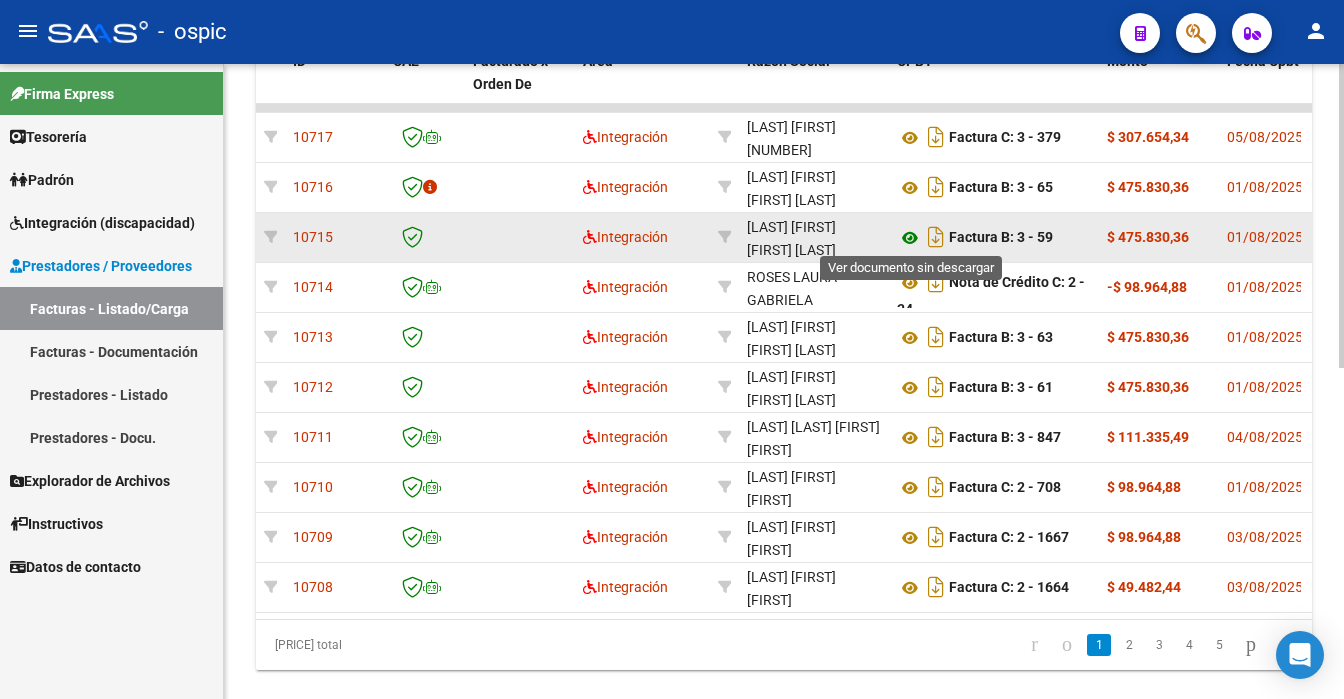 click 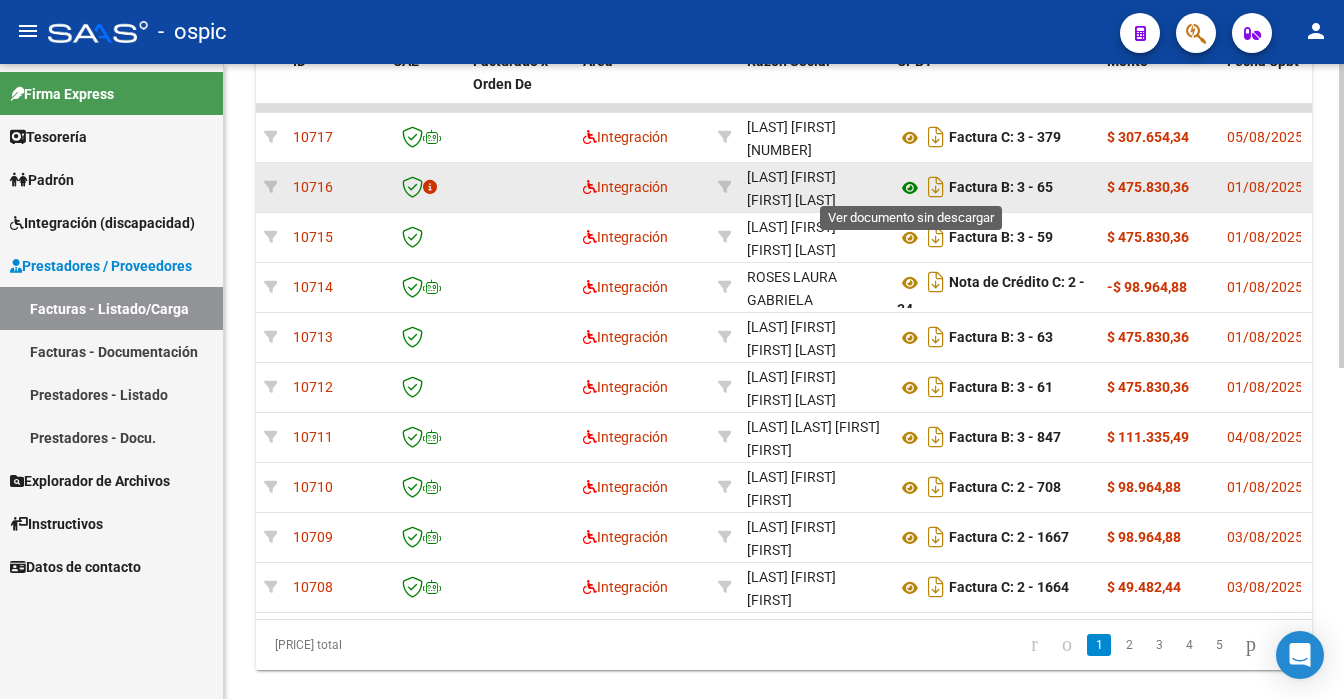 click 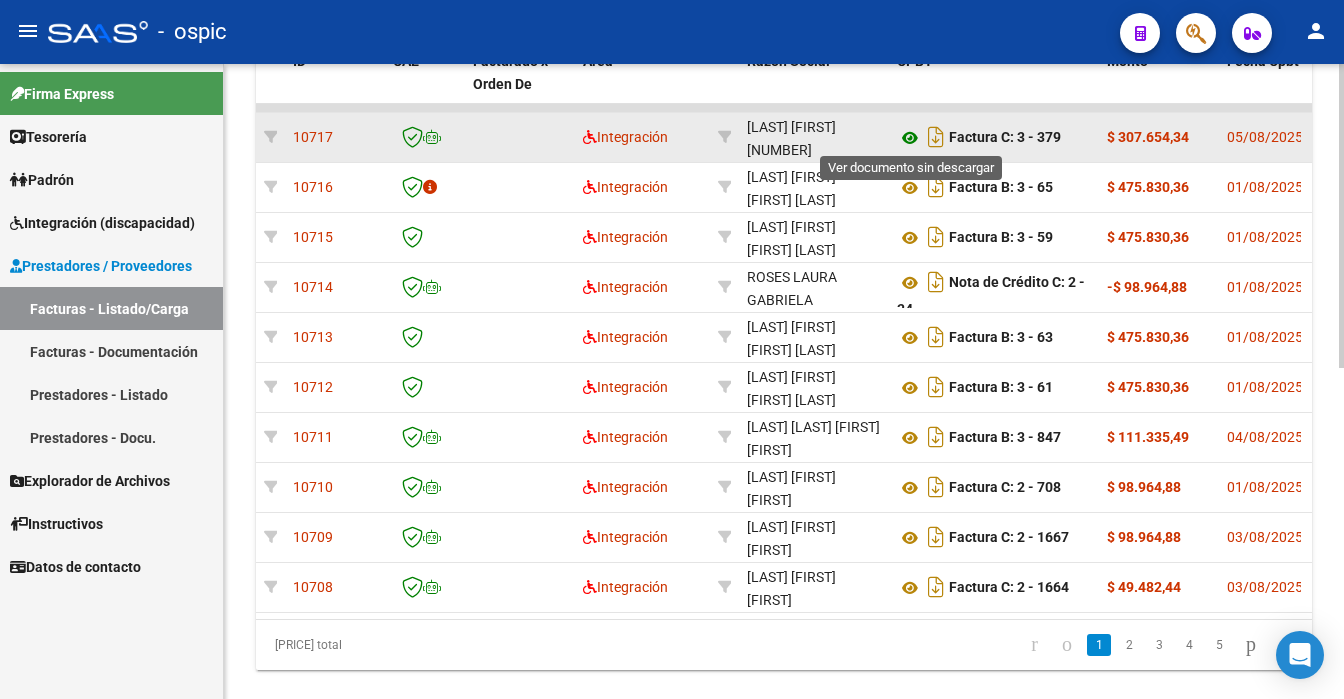 click 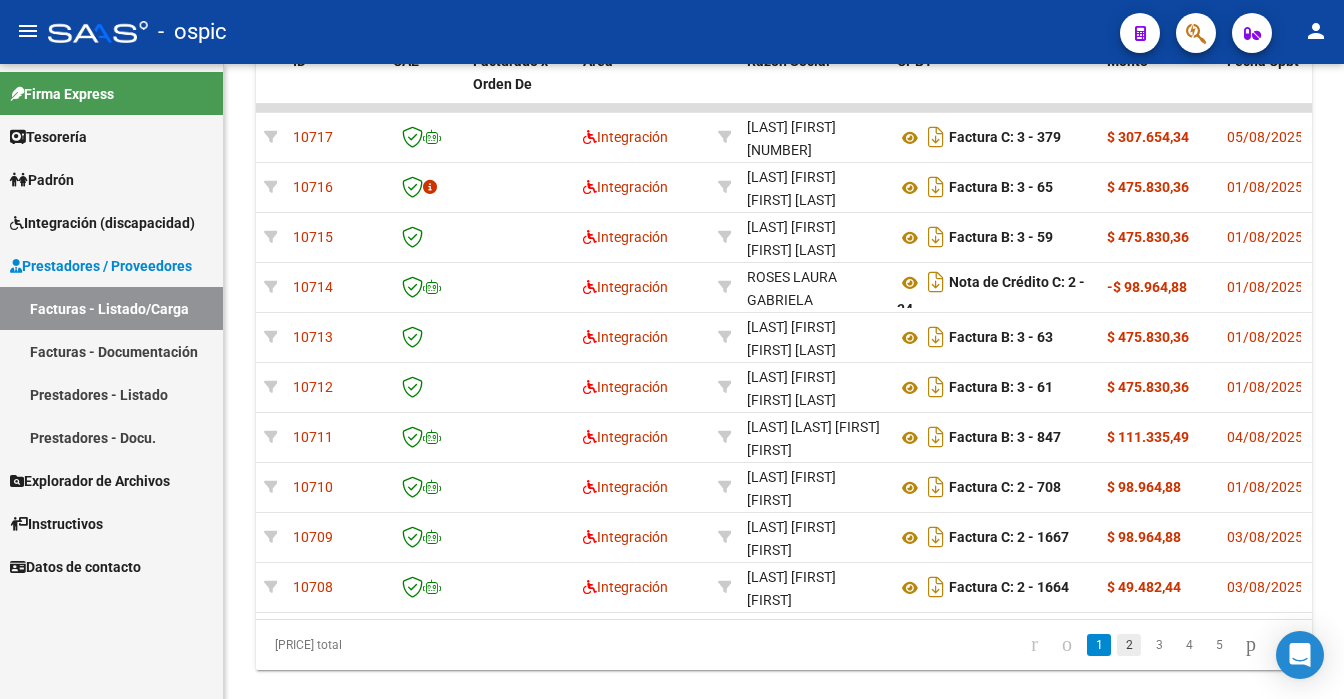 click on "2" 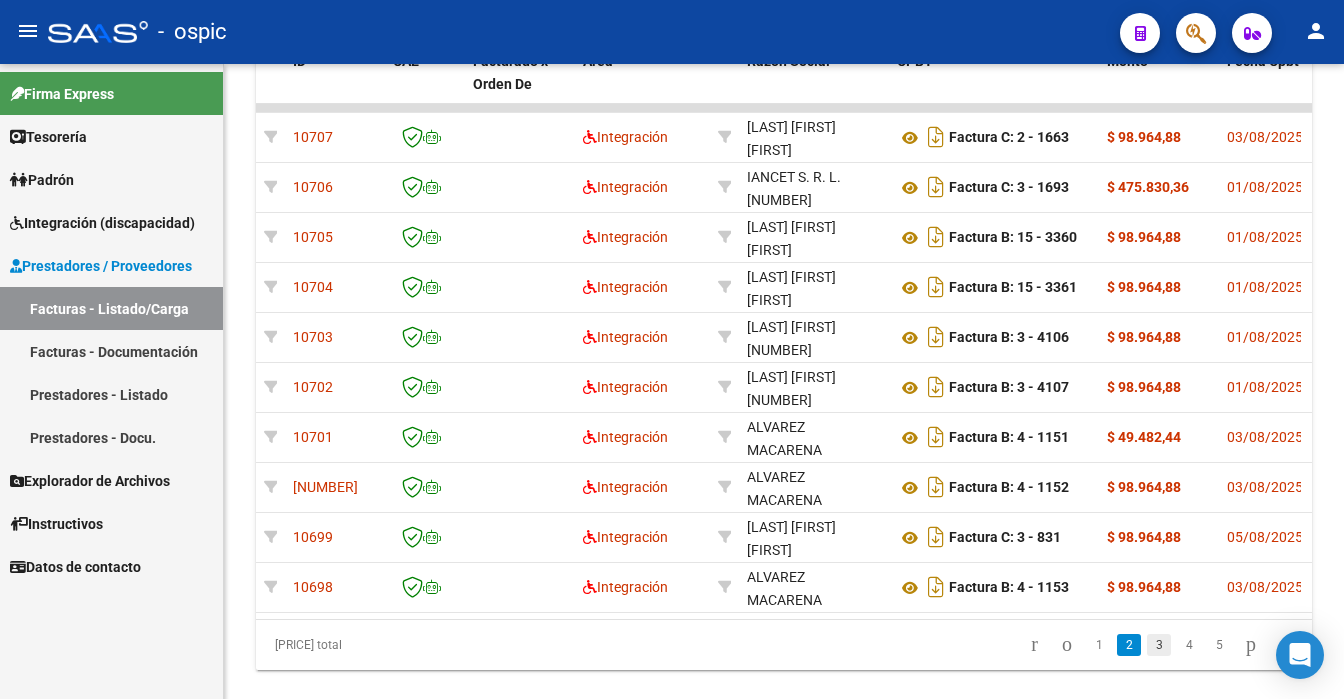 click on "3" 